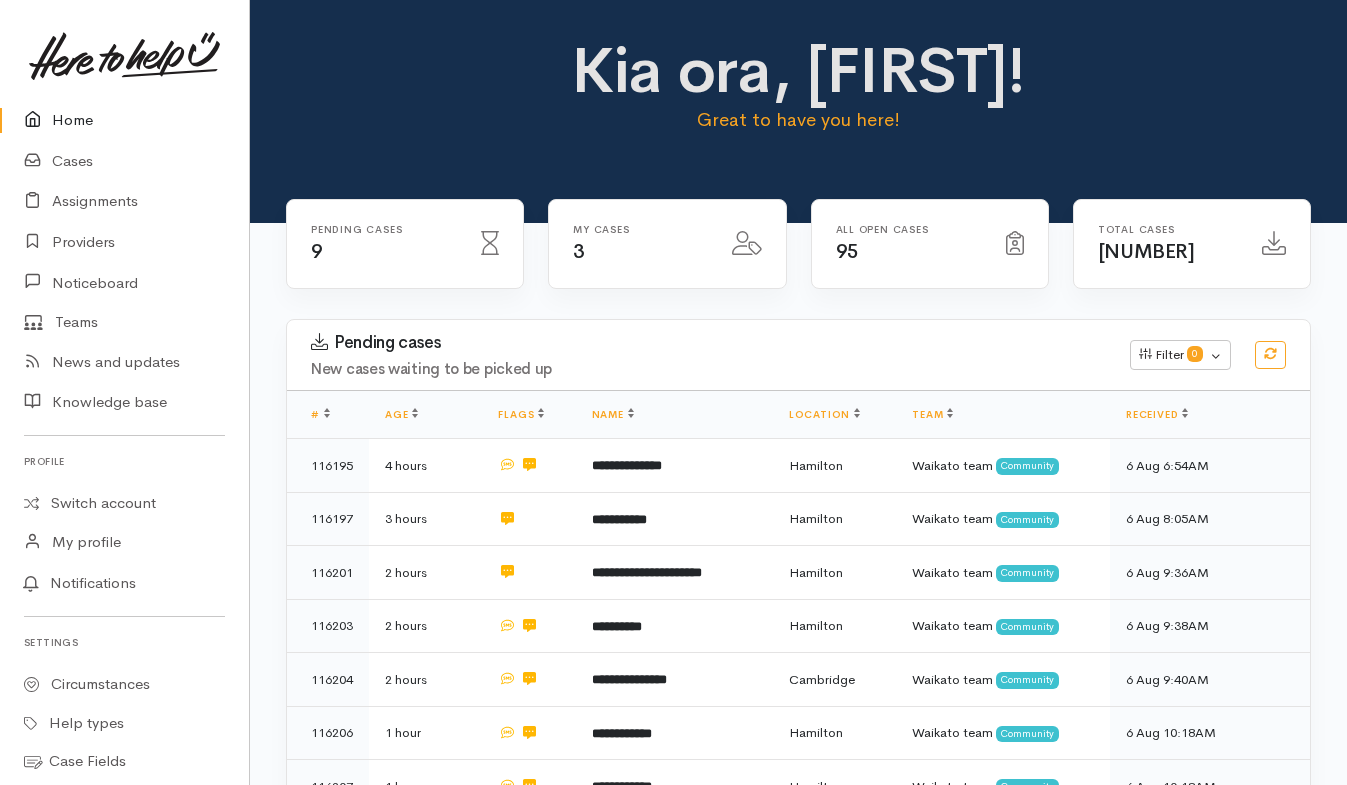 scroll, scrollTop: 302, scrollLeft: 0, axis: vertical 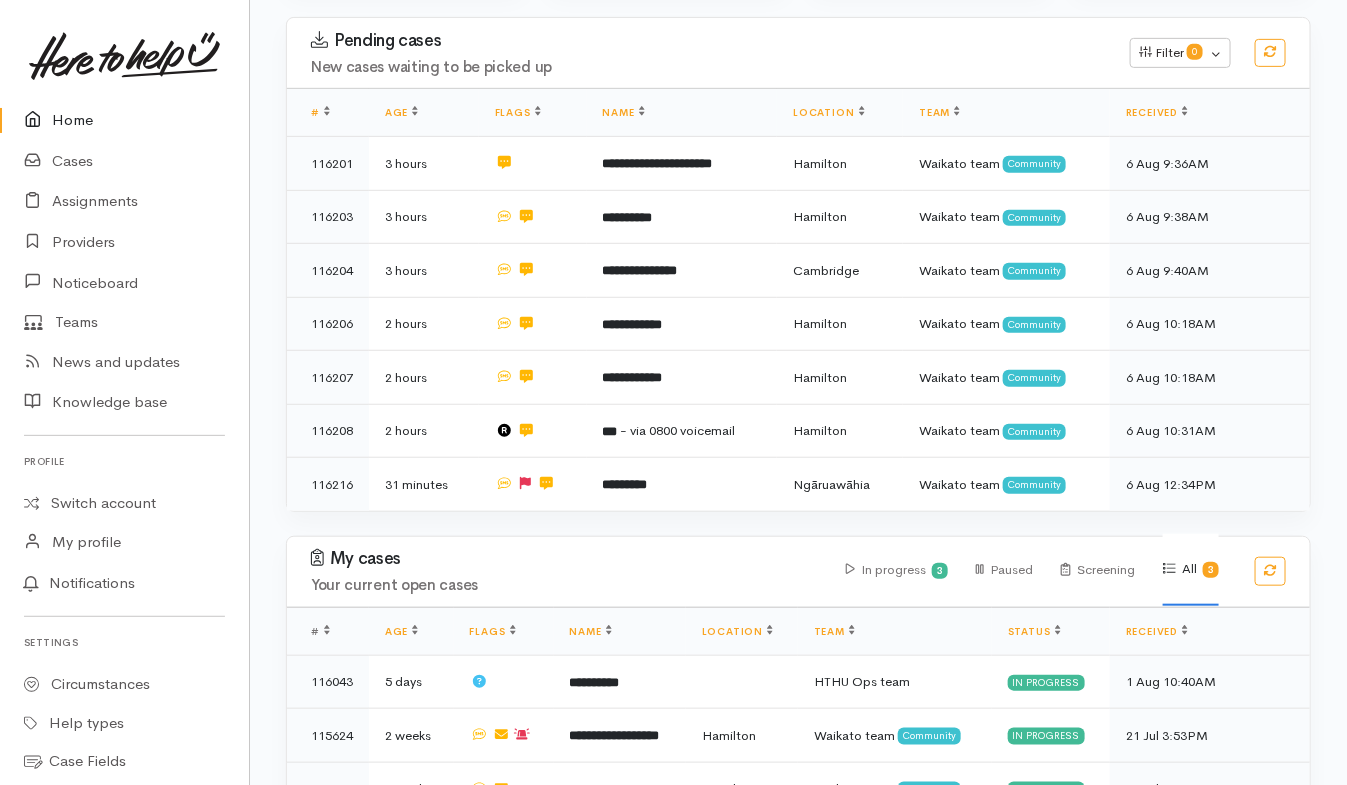 click on "Pending cases
New cases waiting to be picked up
Filter  0
Filters
Clear filters
Team
Any Type Any Help request" at bounding box center [798, 276] 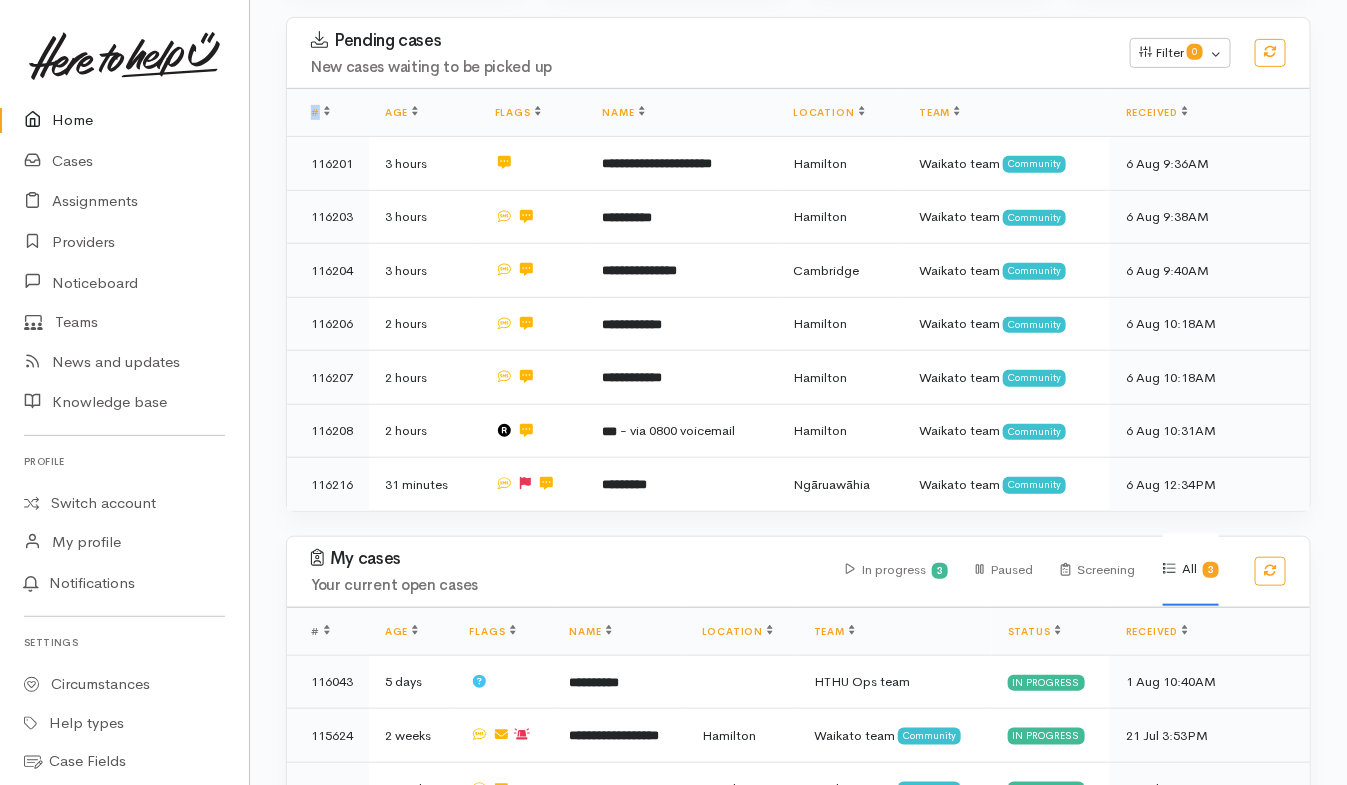 click on "Pending cases
New cases waiting to be picked up
Filter  0
Filters
Clear filters
Team
Any Type Any   #" at bounding box center (798, 276) 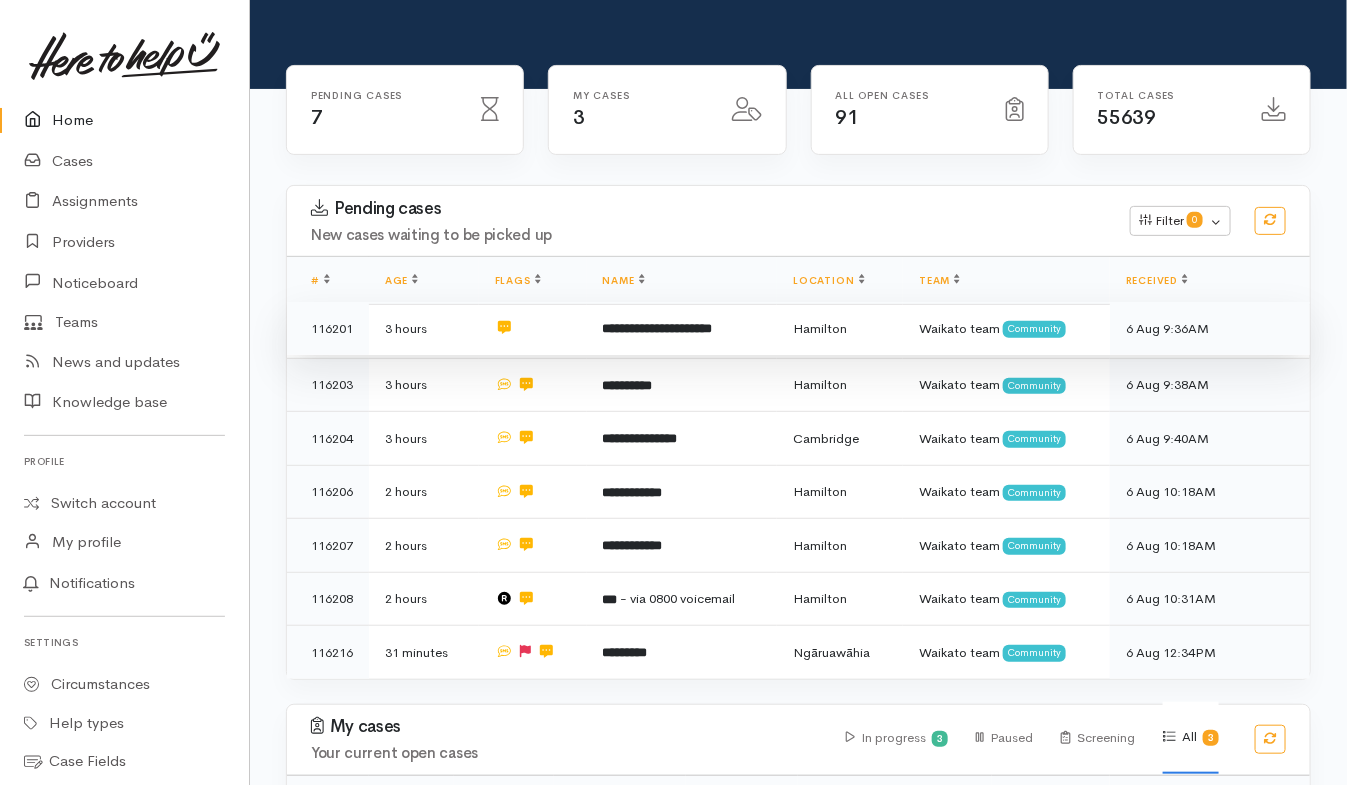 scroll, scrollTop: 111, scrollLeft: 0, axis: vertical 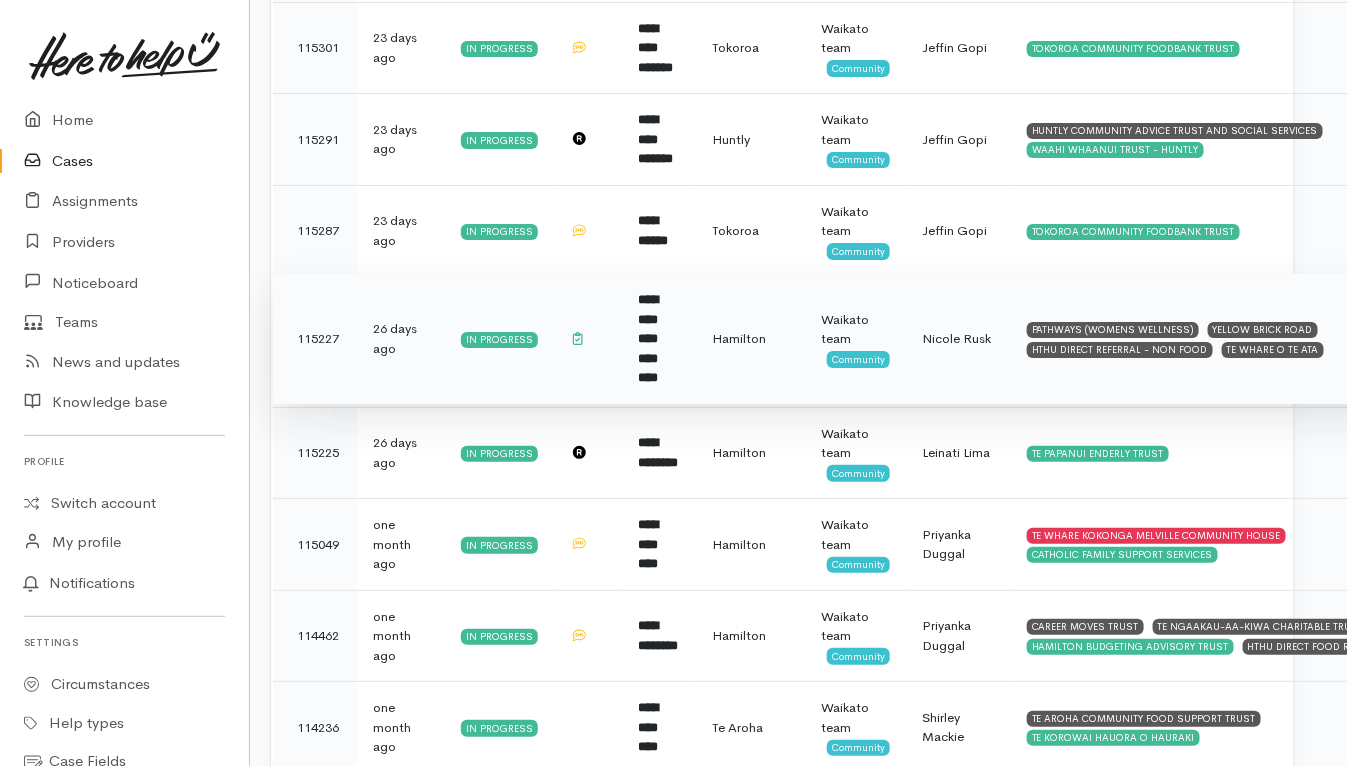 click on "Nicole Rusk" at bounding box center [958, 339] 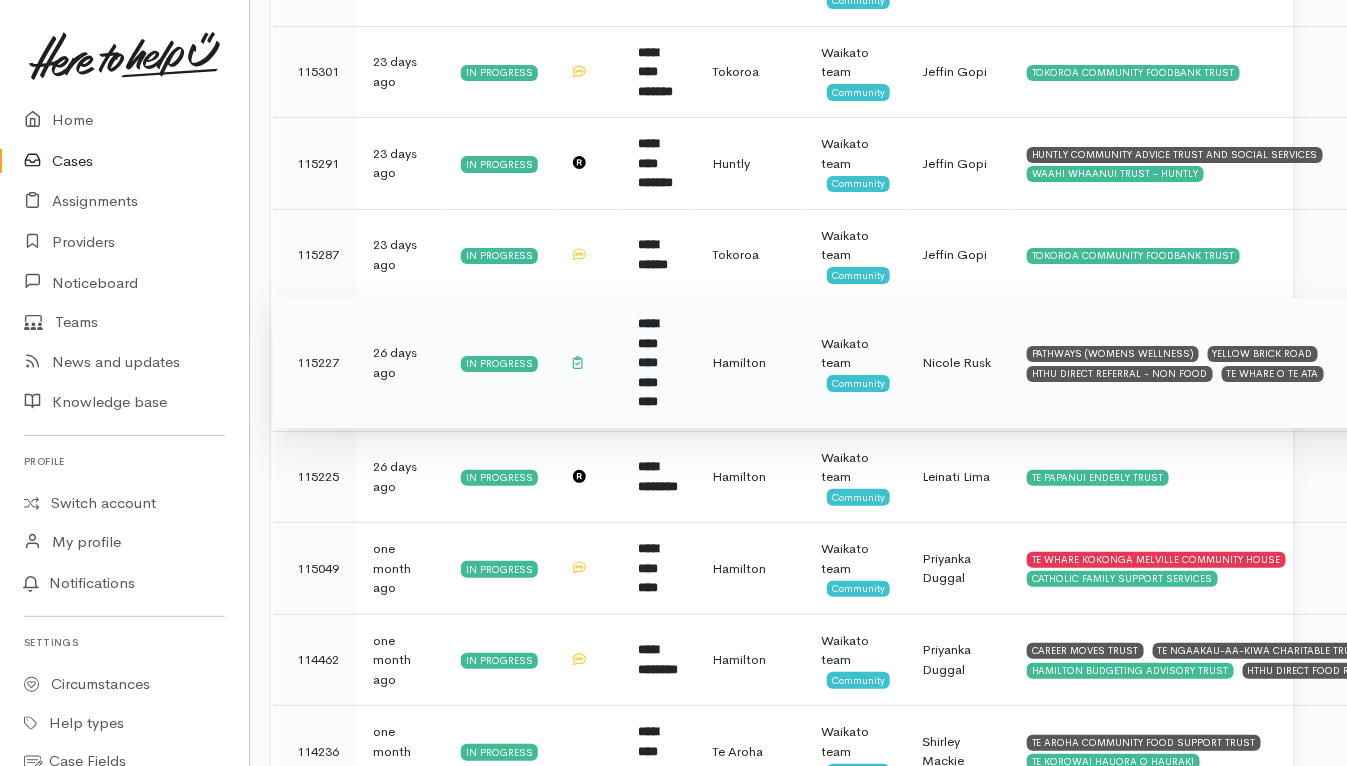 scroll, scrollTop: 7989, scrollLeft: 16, axis: both 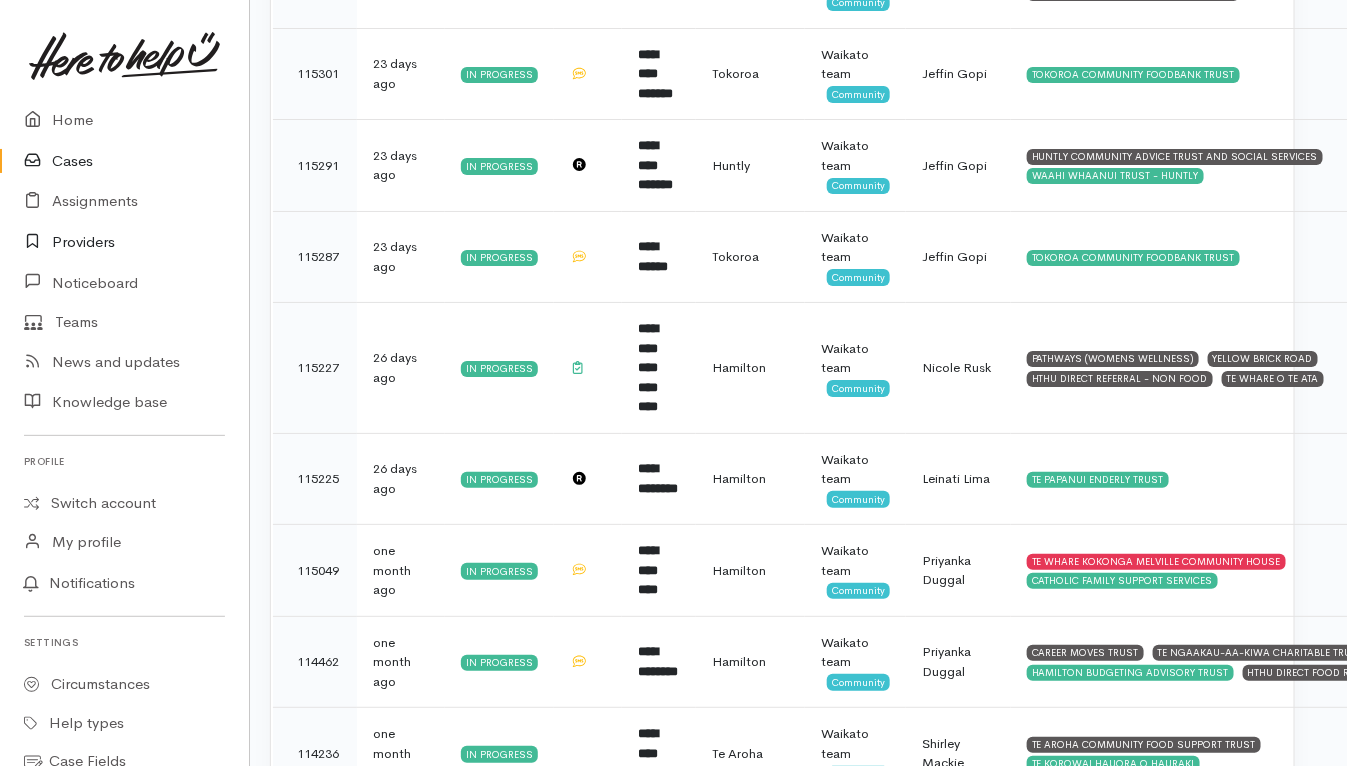 click on "Providers" at bounding box center (124, 242) 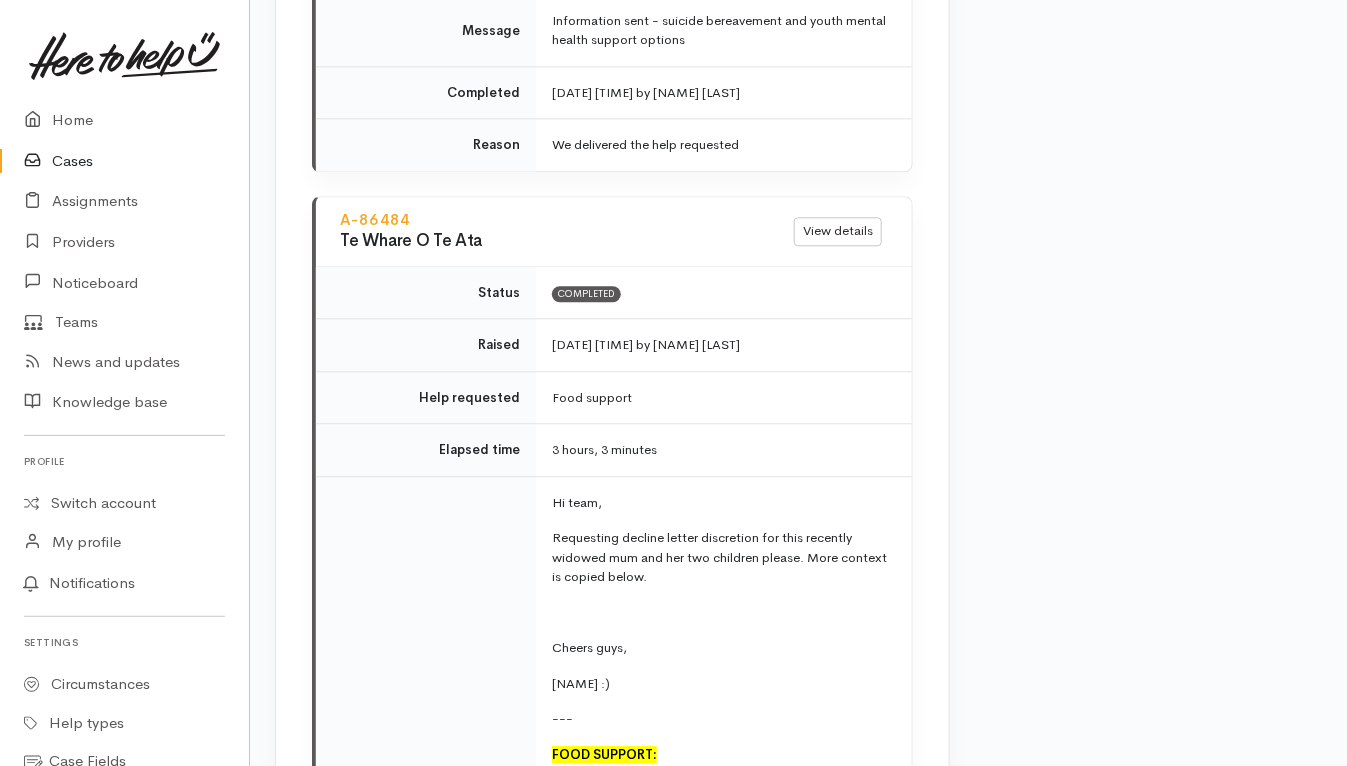 scroll, scrollTop: 7024, scrollLeft: 11, axis: both 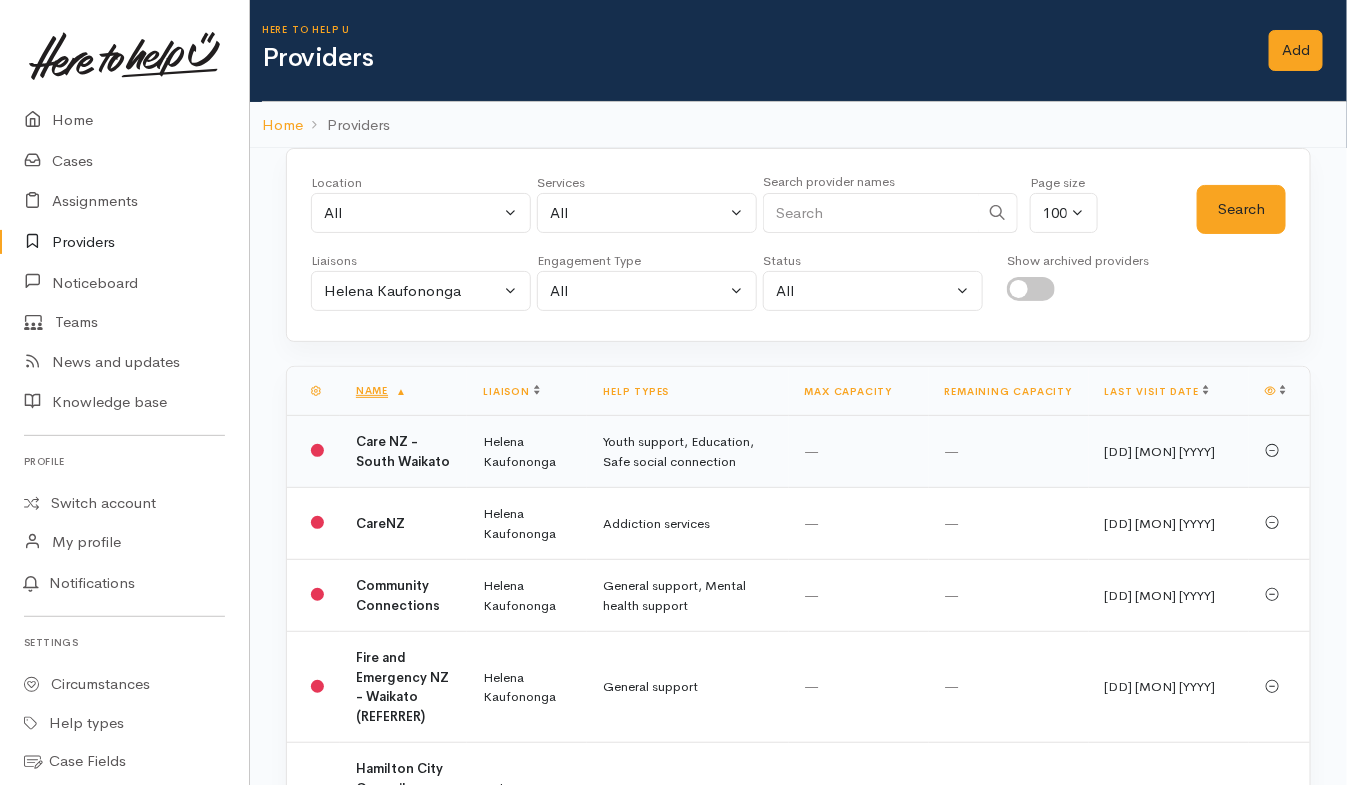 click on "—" at bounding box center (1009, 452) 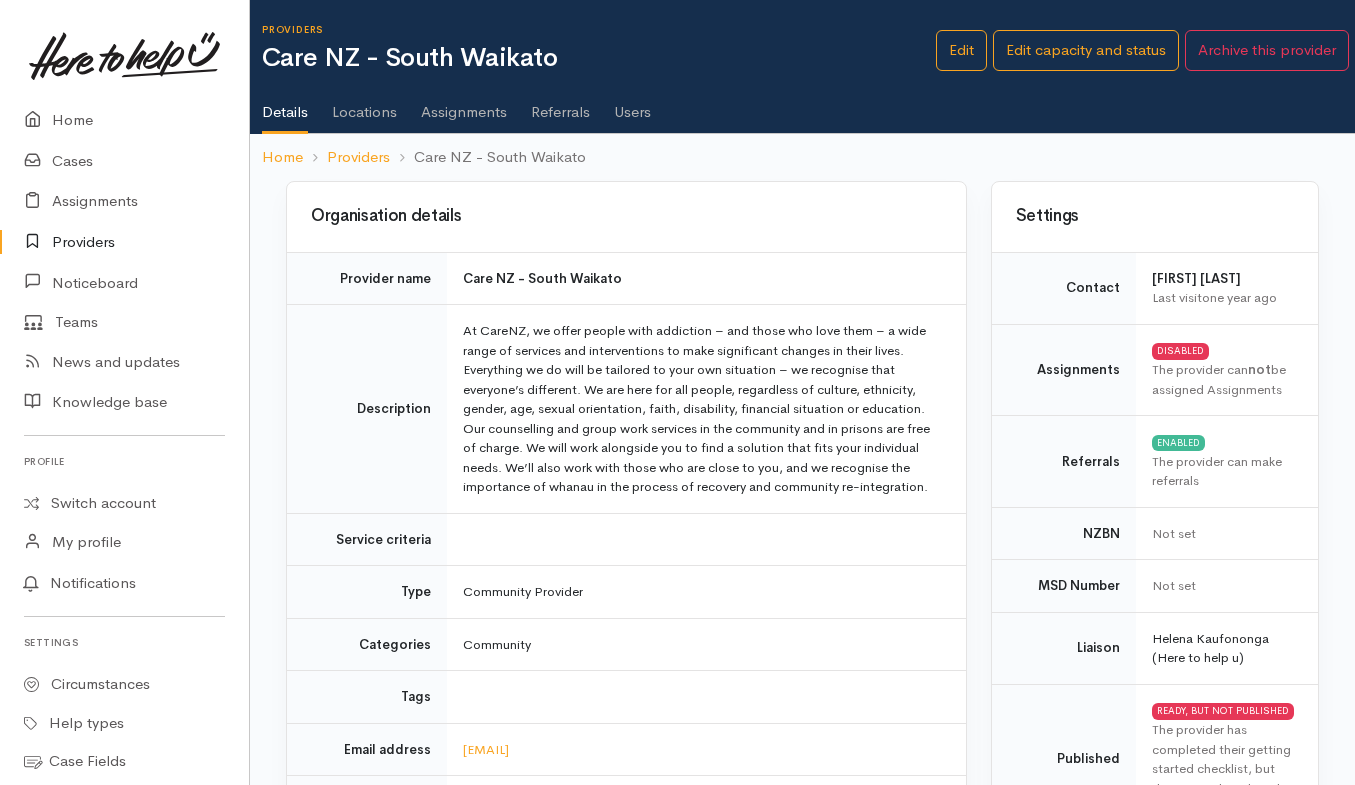 scroll, scrollTop: 0, scrollLeft: 0, axis: both 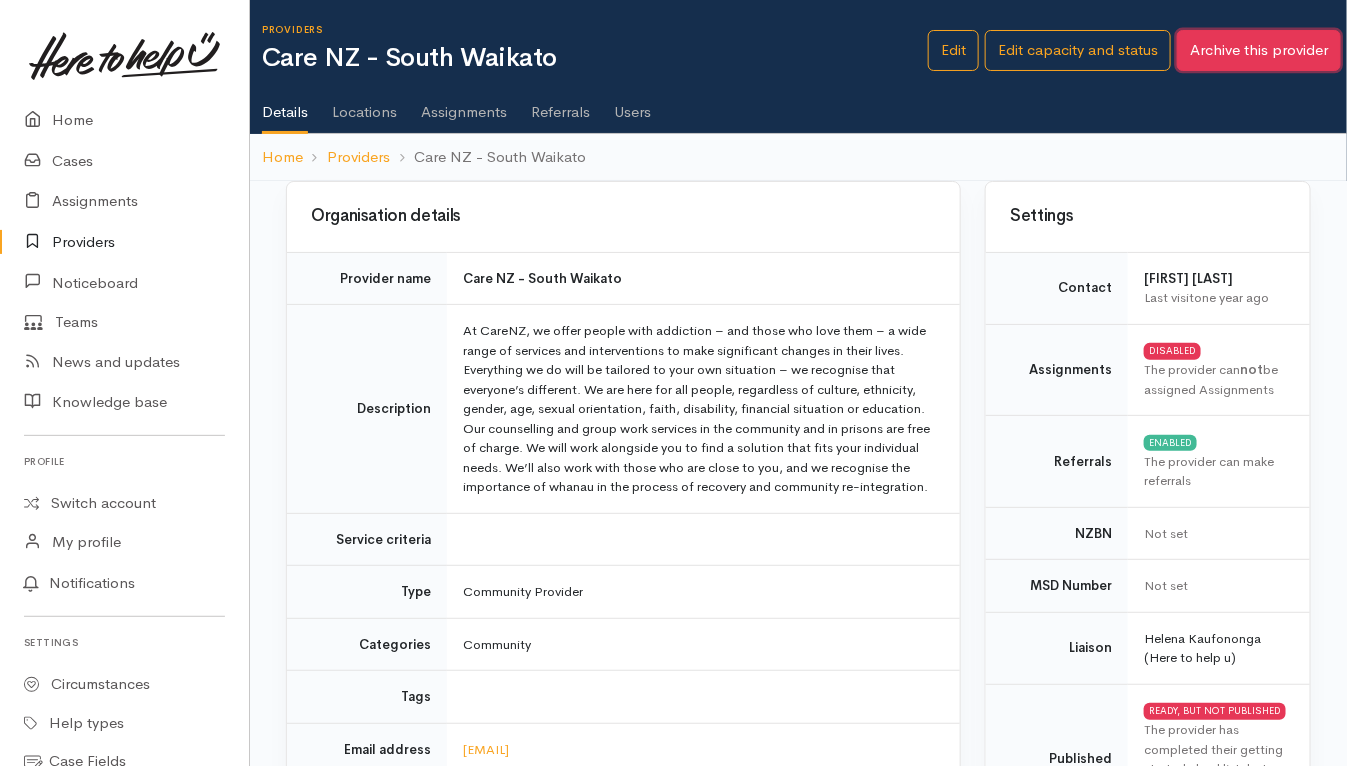 click on "Archive this provider" at bounding box center [1259, 50] 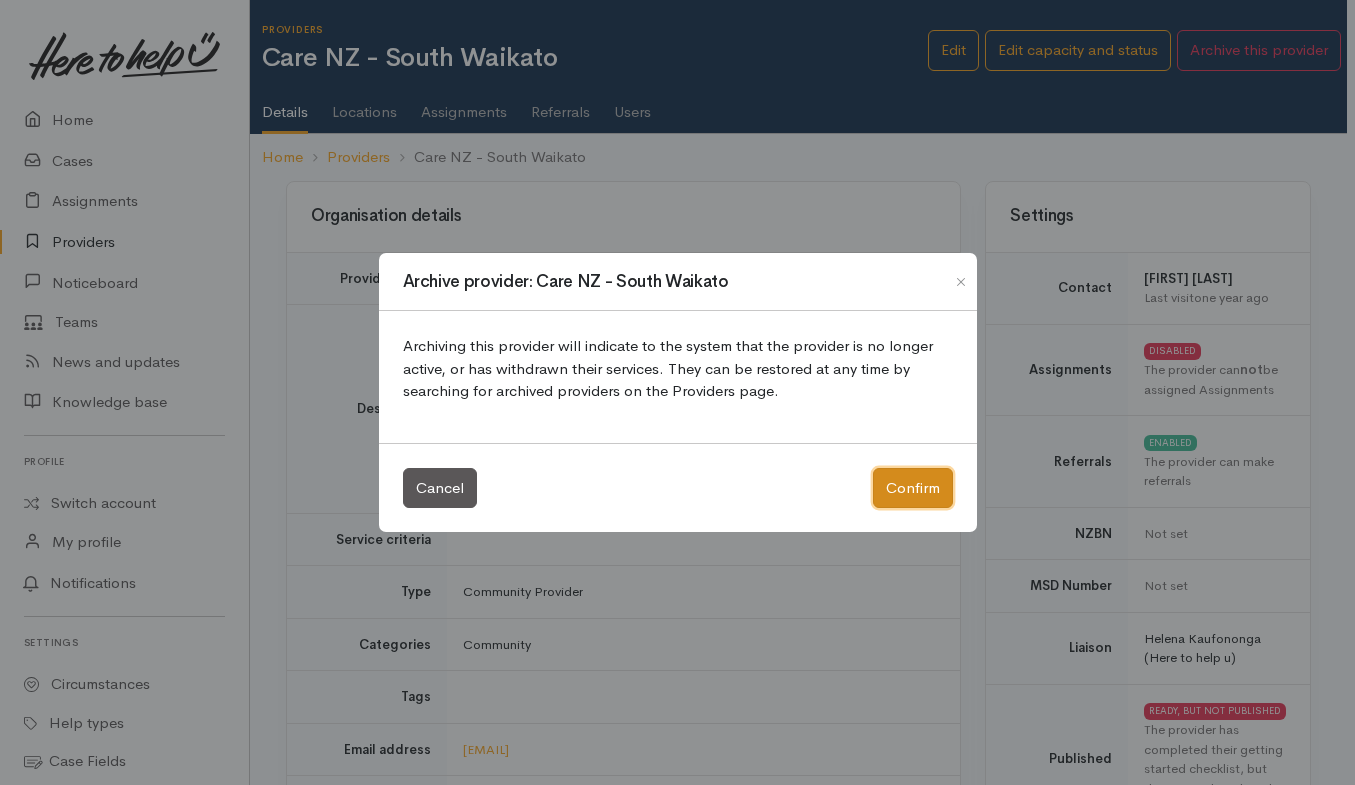 click on "Confirm" at bounding box center (913, 488) 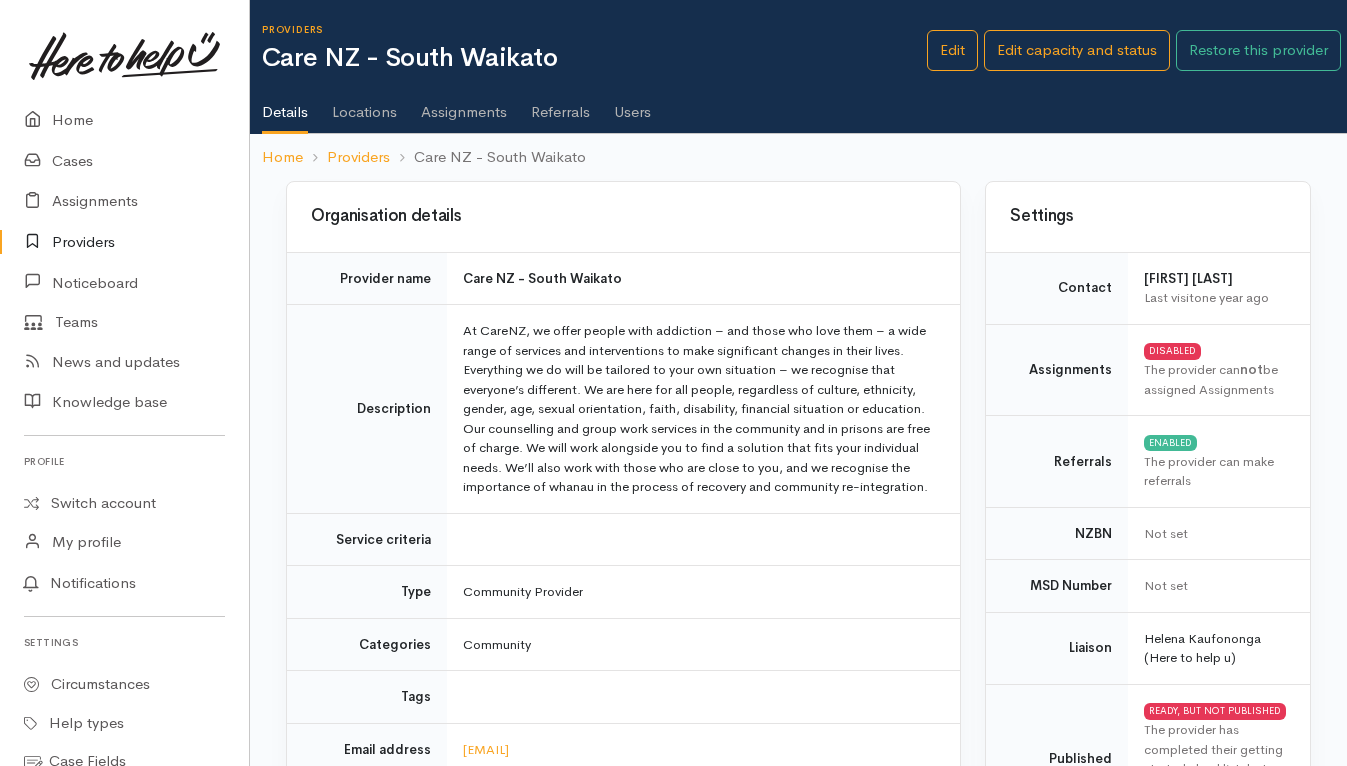 scroll, scrollTop: 0, scrollLeft: 0, axis: both 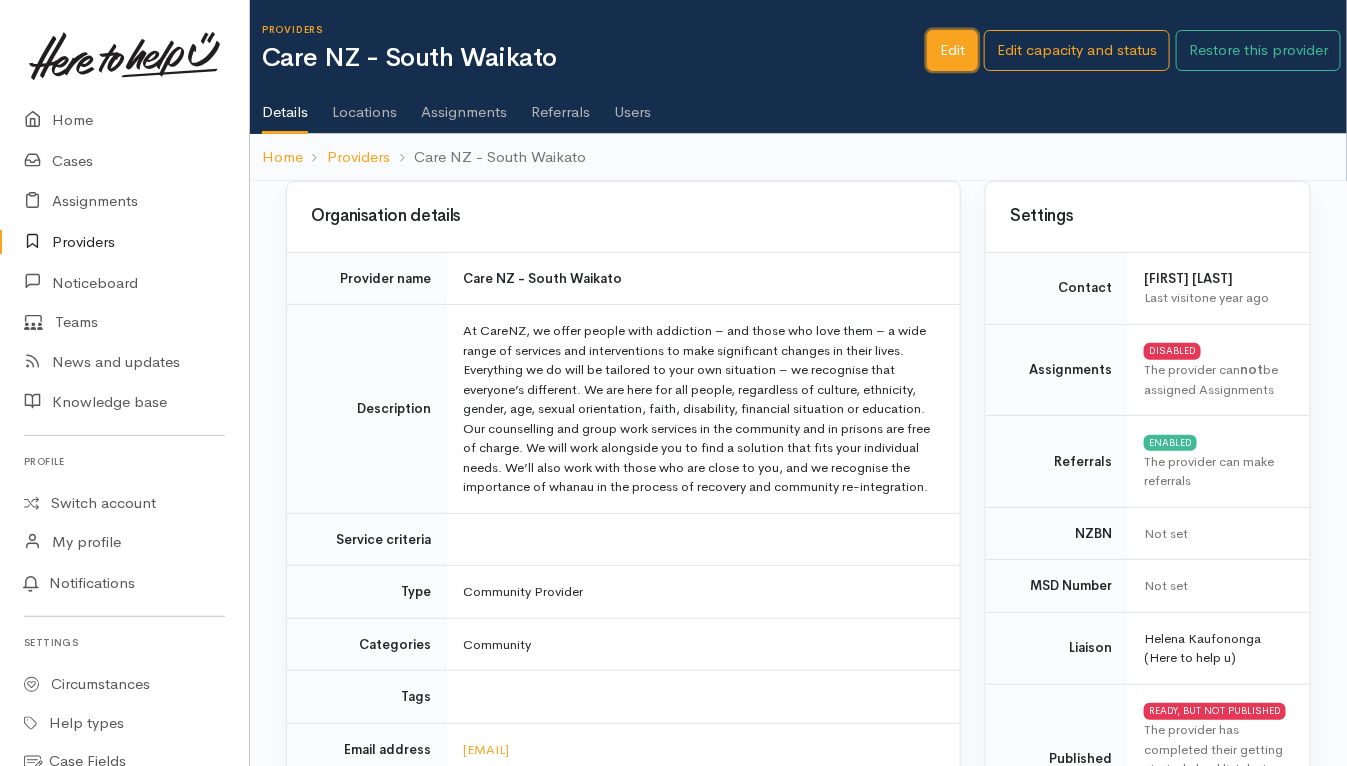 click on "Edit" at bounding box center (952, 50) 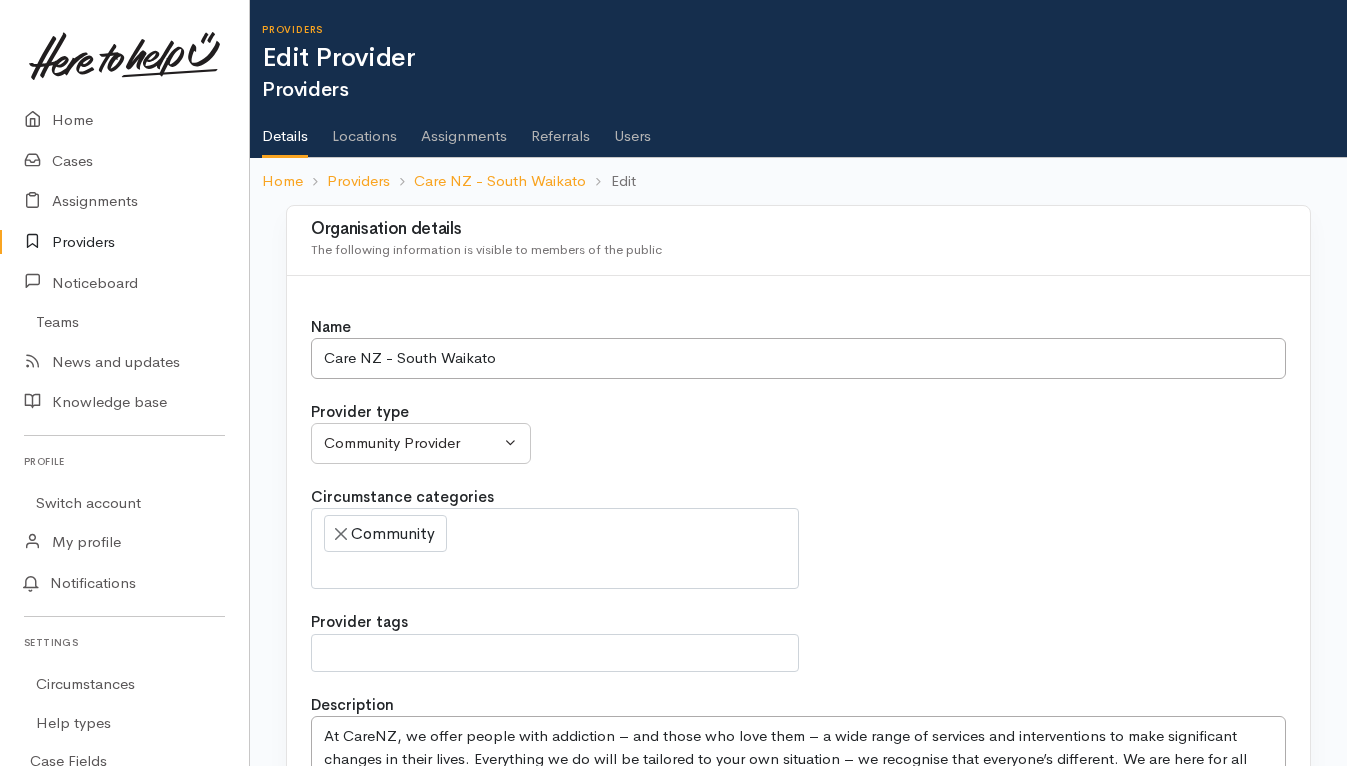 select 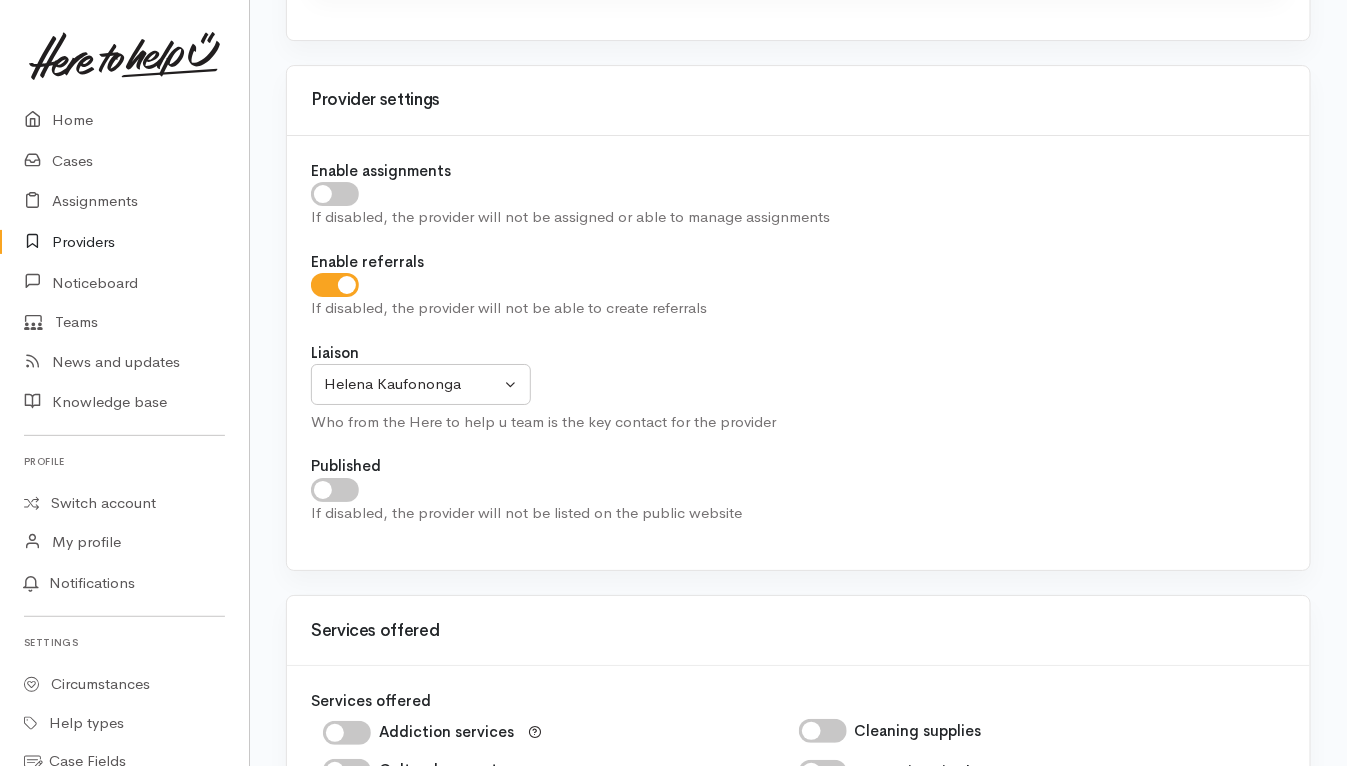 scroll, scrollTop: 2414, scrollLeft: 0, axis: vertical 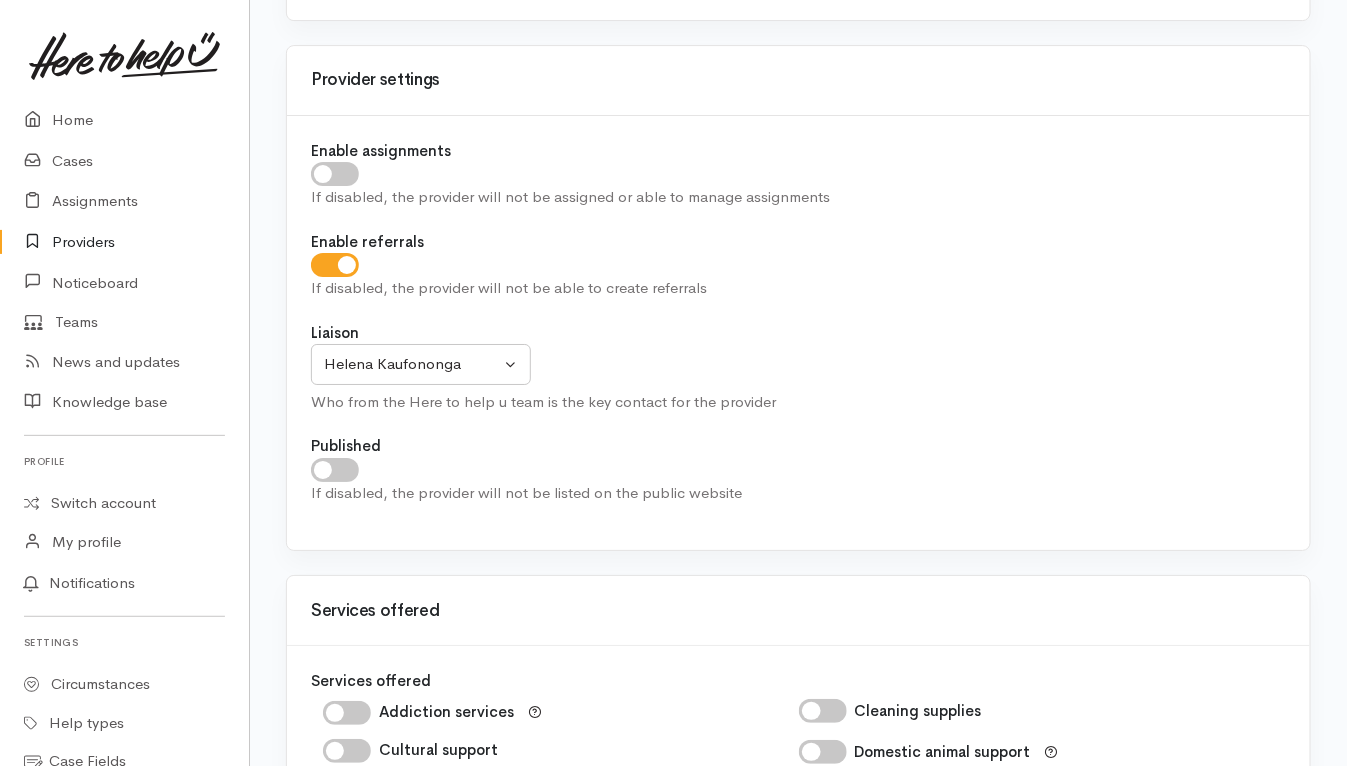 click at bounding box center [335, 265] 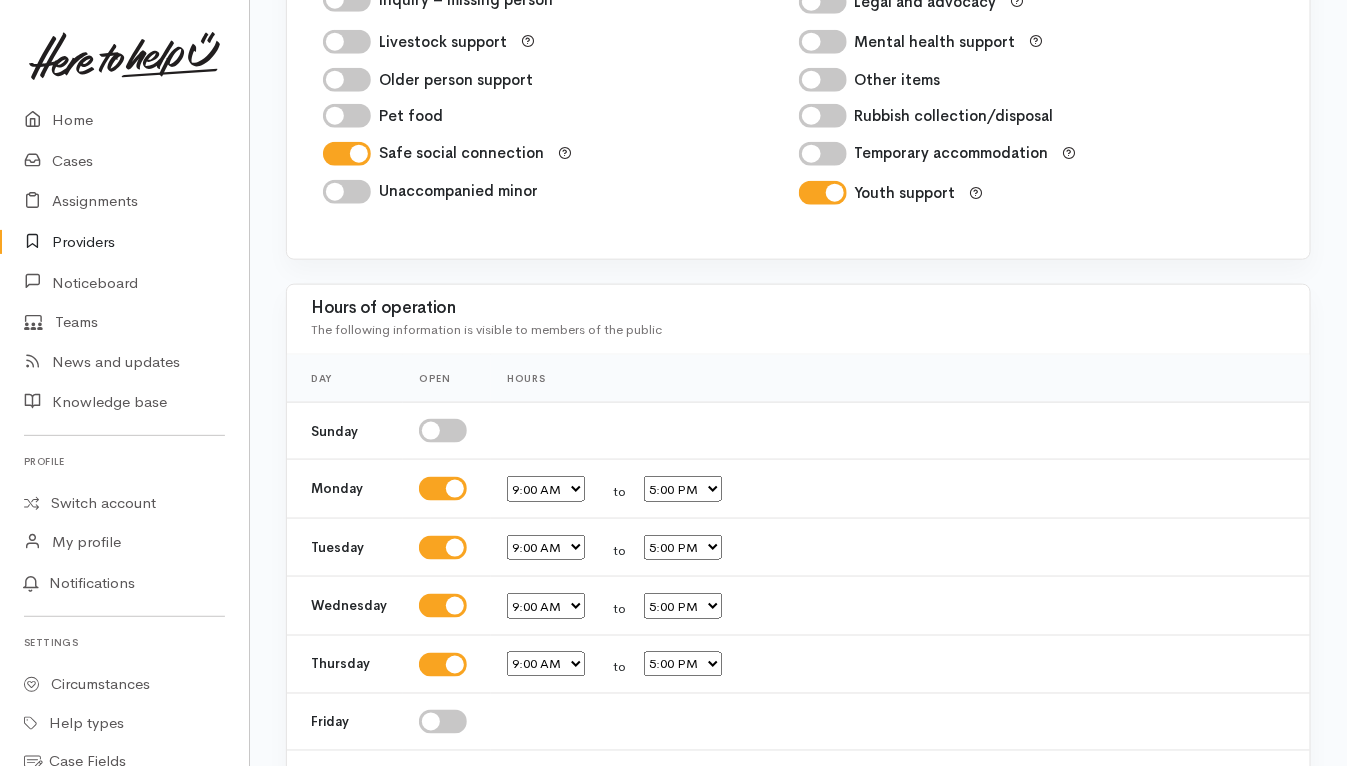 scroll, scrollTop: 3575, scrollLeft: 0, axis: vertical 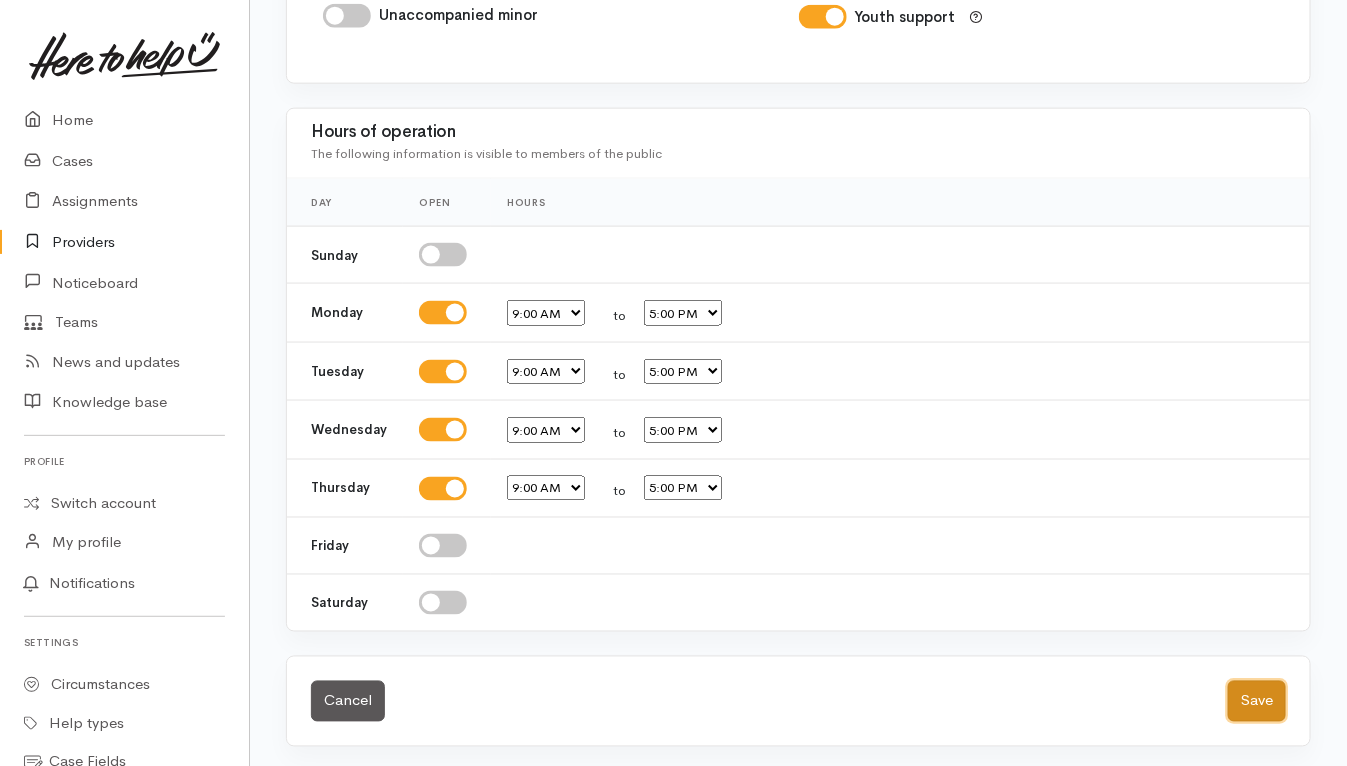 click on "Save" at bounding box center (1257, 701) 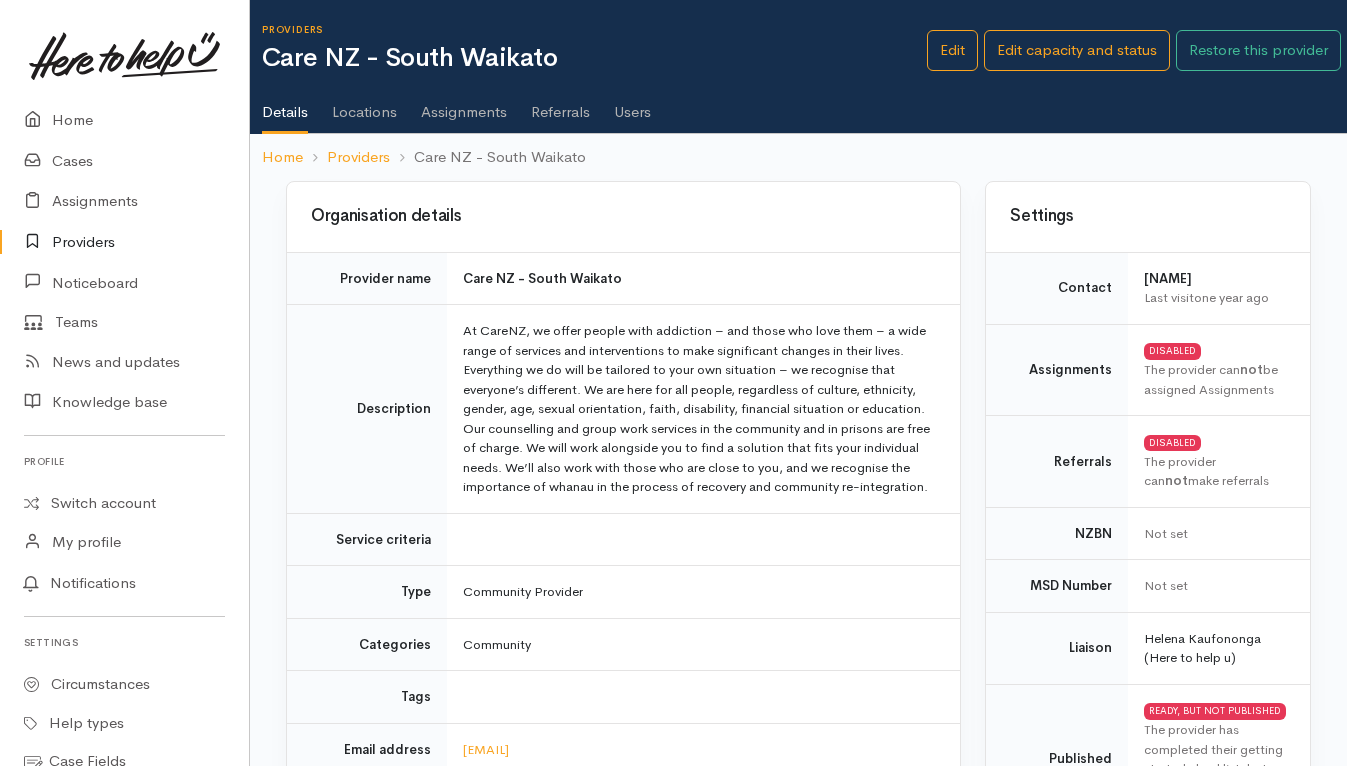 scroll, scrollTop: 0, scrollLeft: 0, axis: both 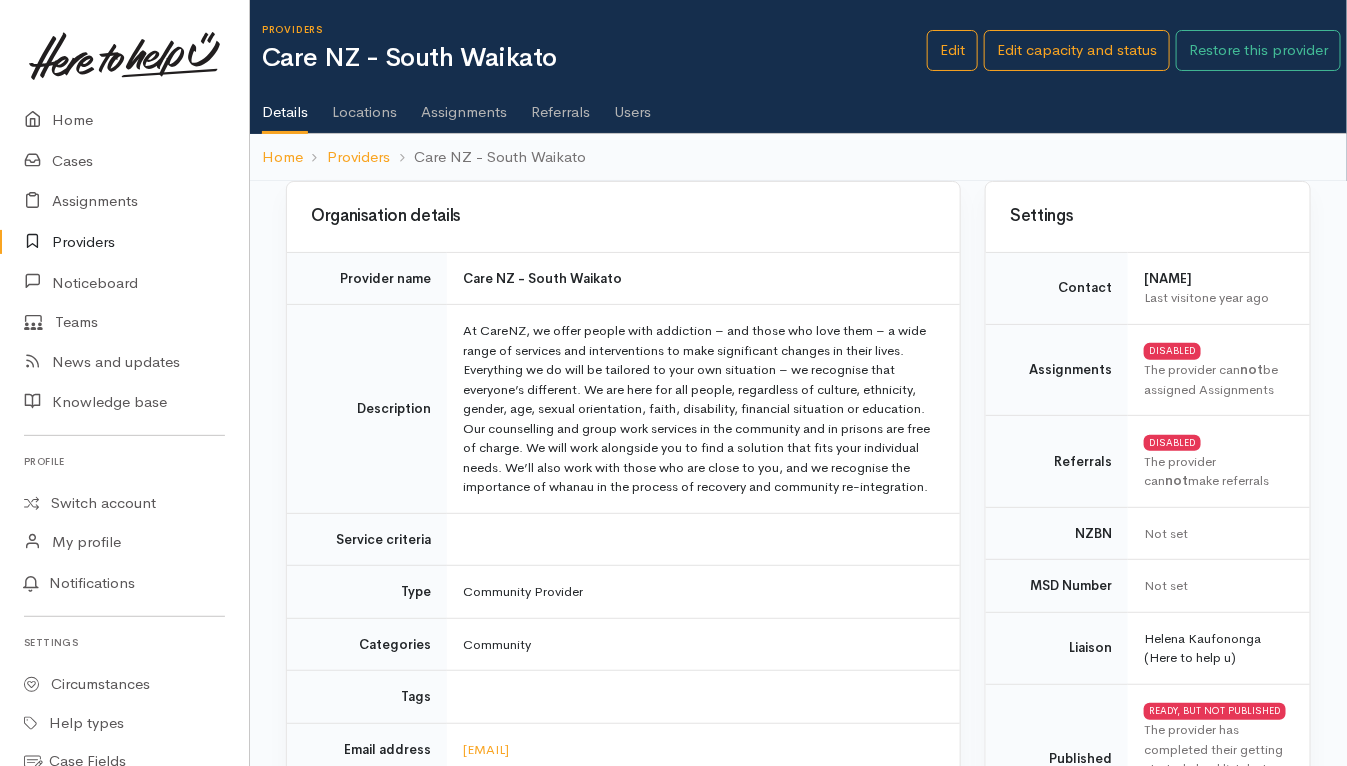 click on "Providers" at bounding box center (124, 242) 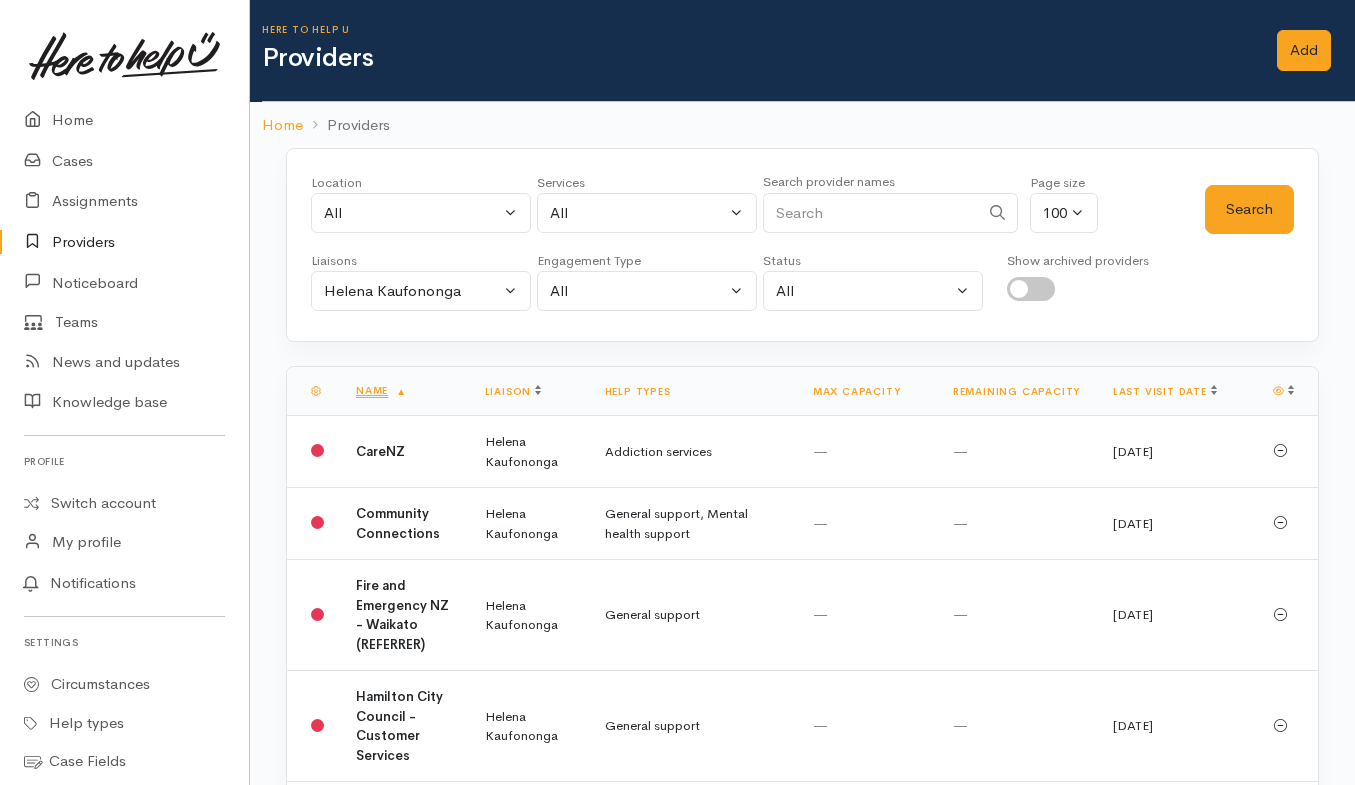 scroll, scrollTop: 0, scrollLeft: 0, axis: both 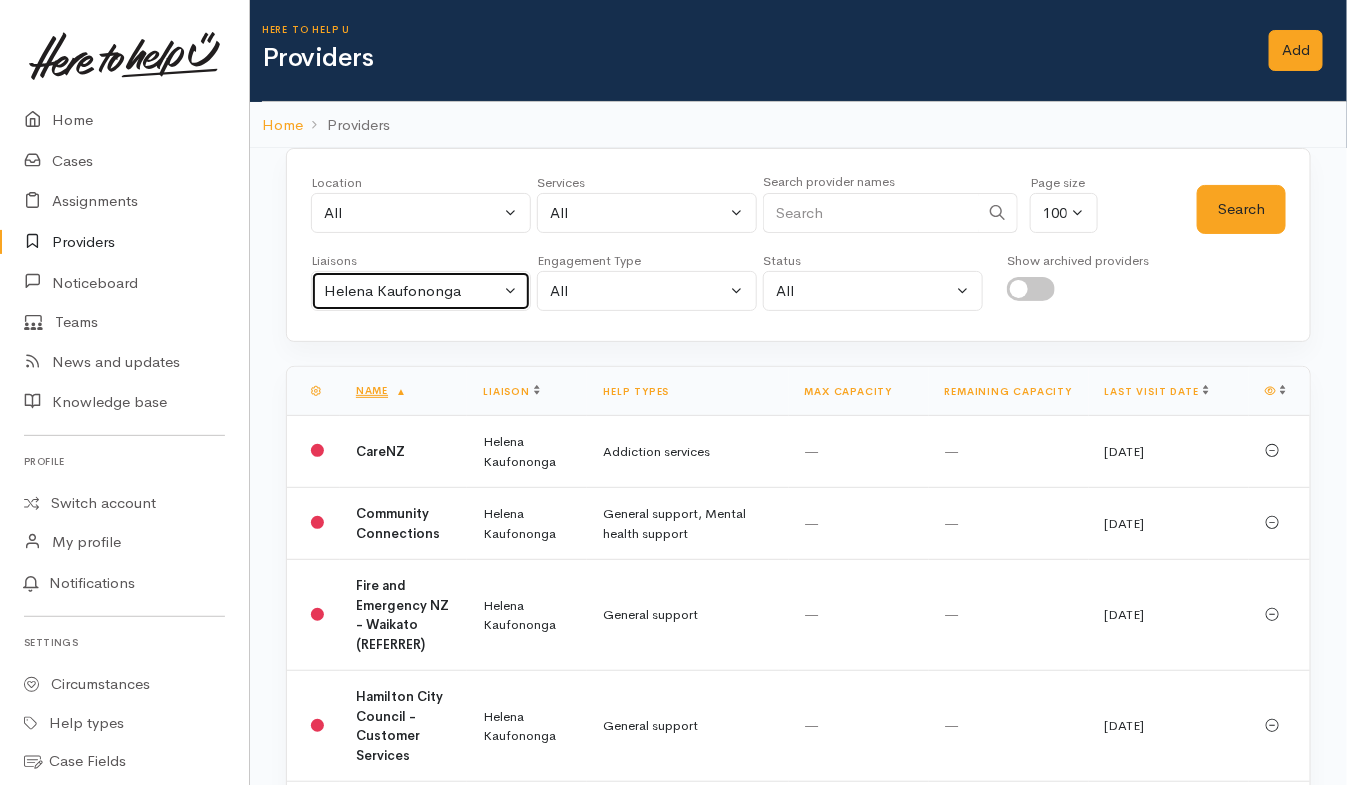 click on "Helena Kaufononga" at bounding box center (412, 291) 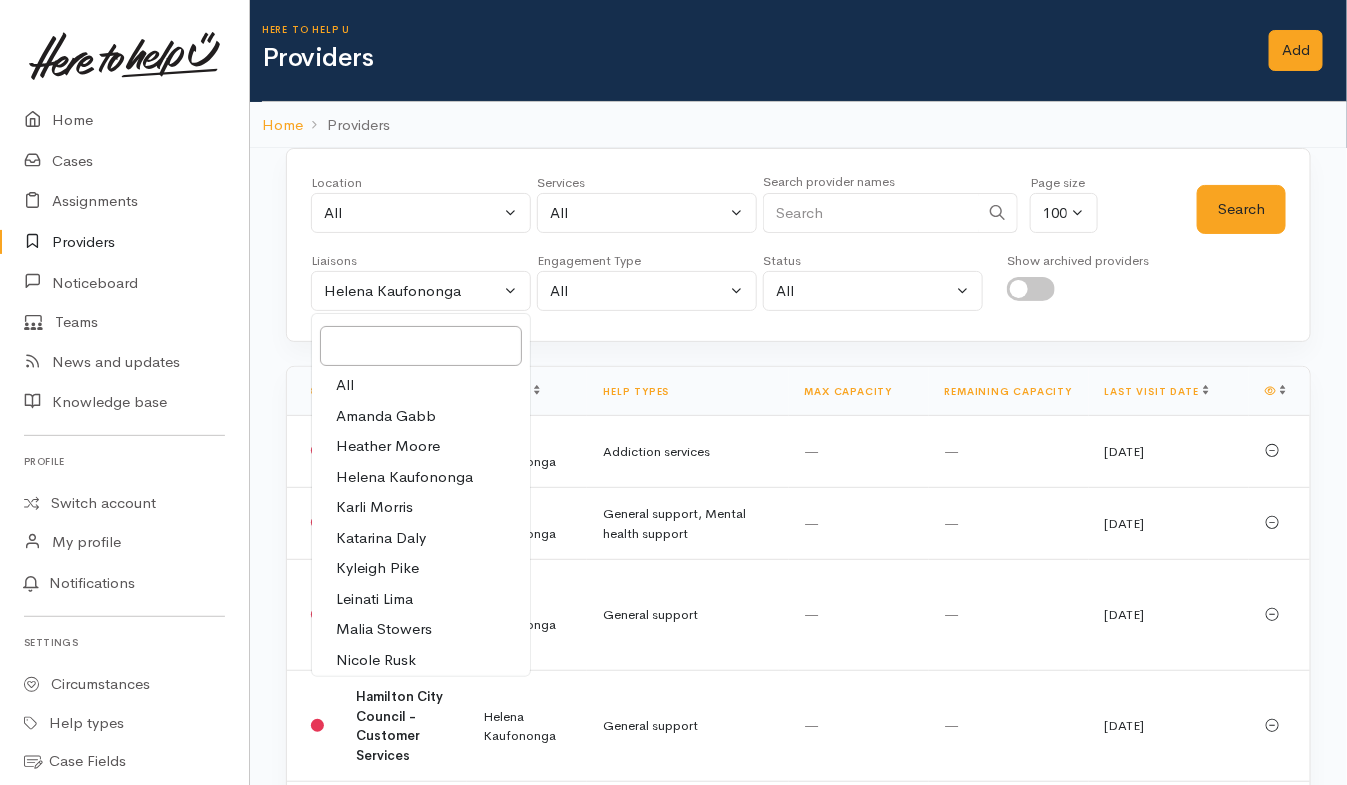 click on "All" at bounding box center (421, 385) 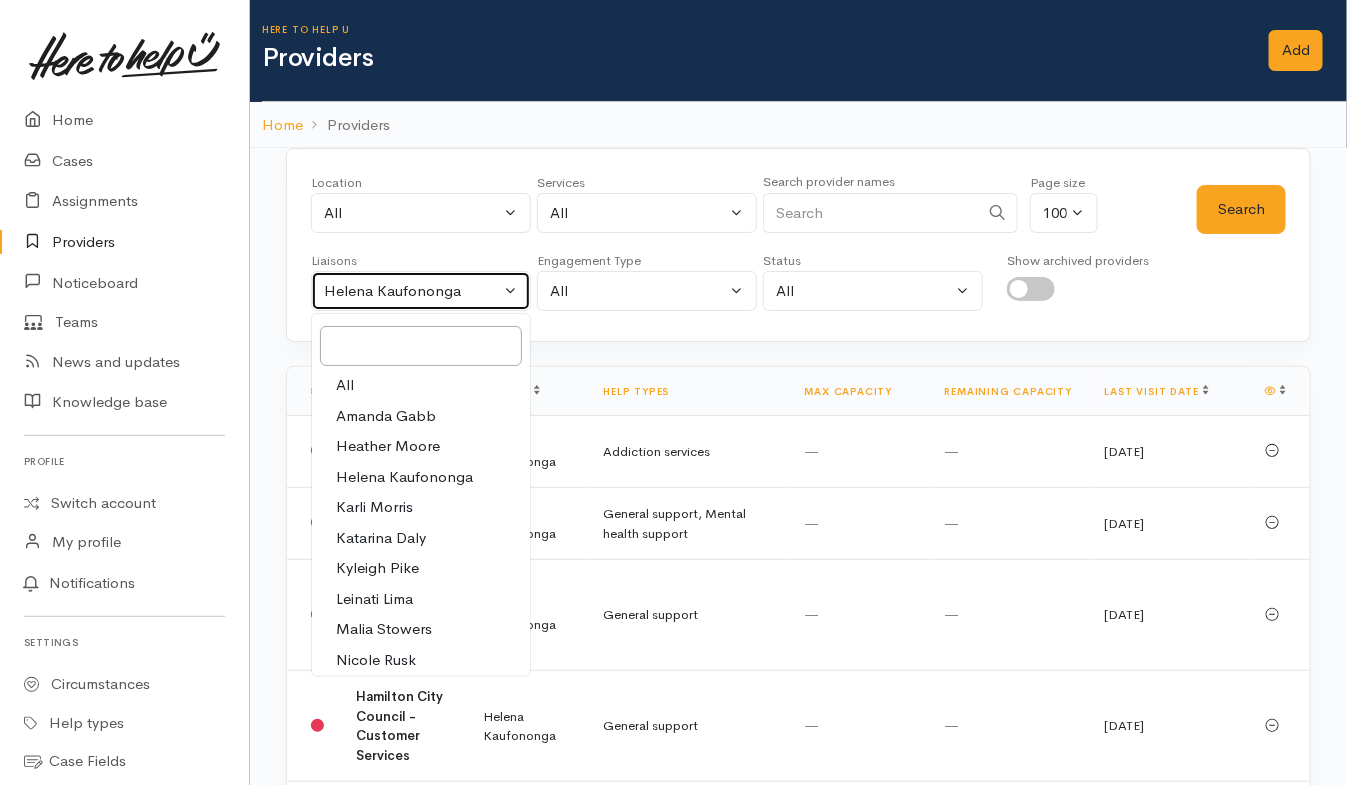 select on "null" 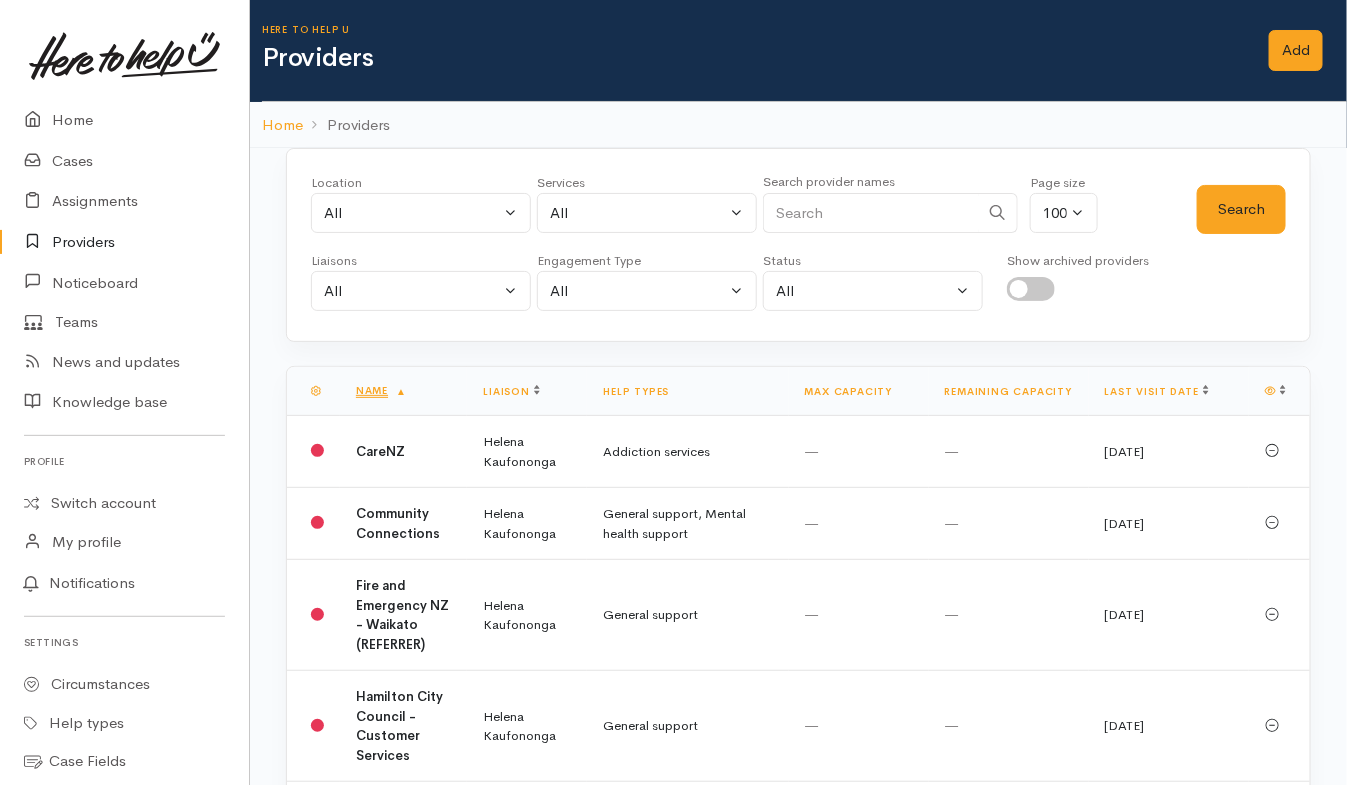click at bounding box center (871, 213) 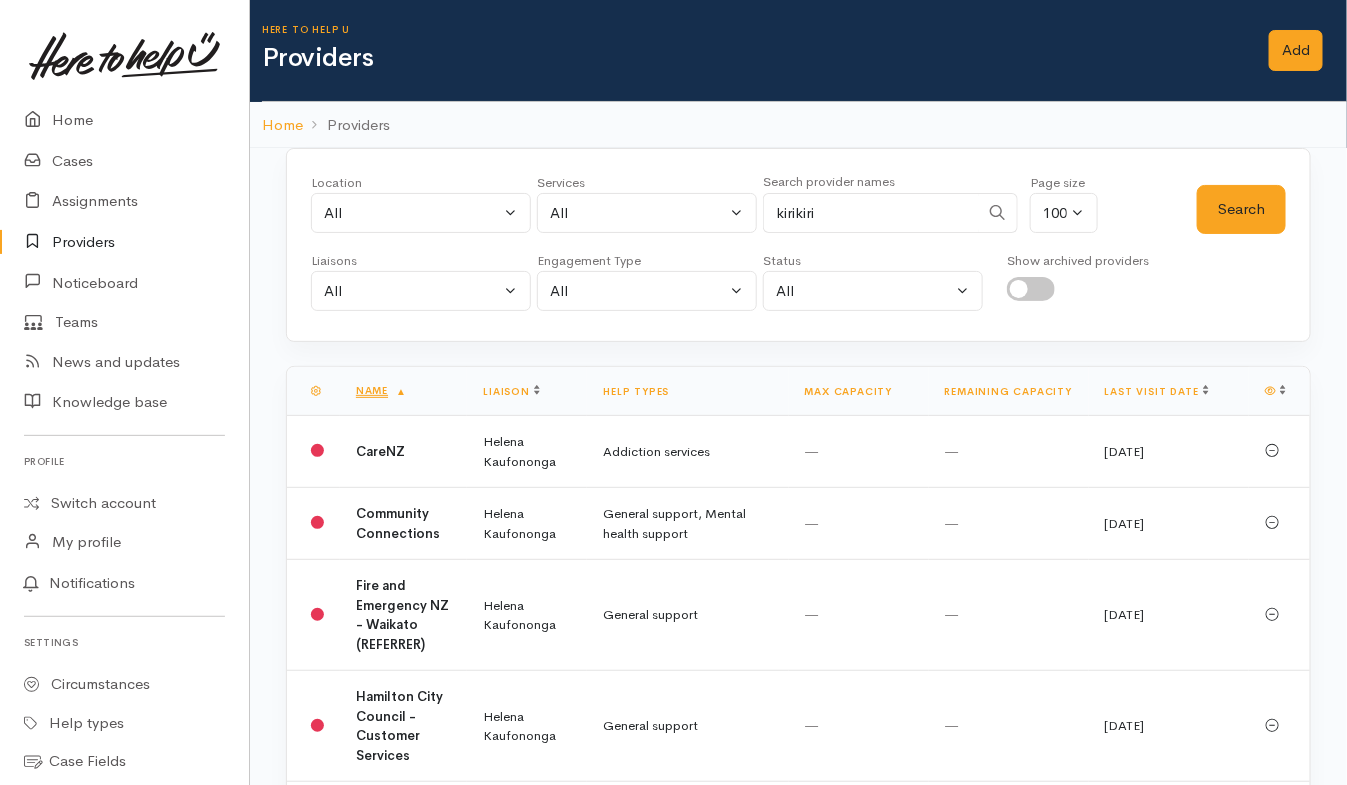 click on "kirikiri" at bounding box center [871, 213] 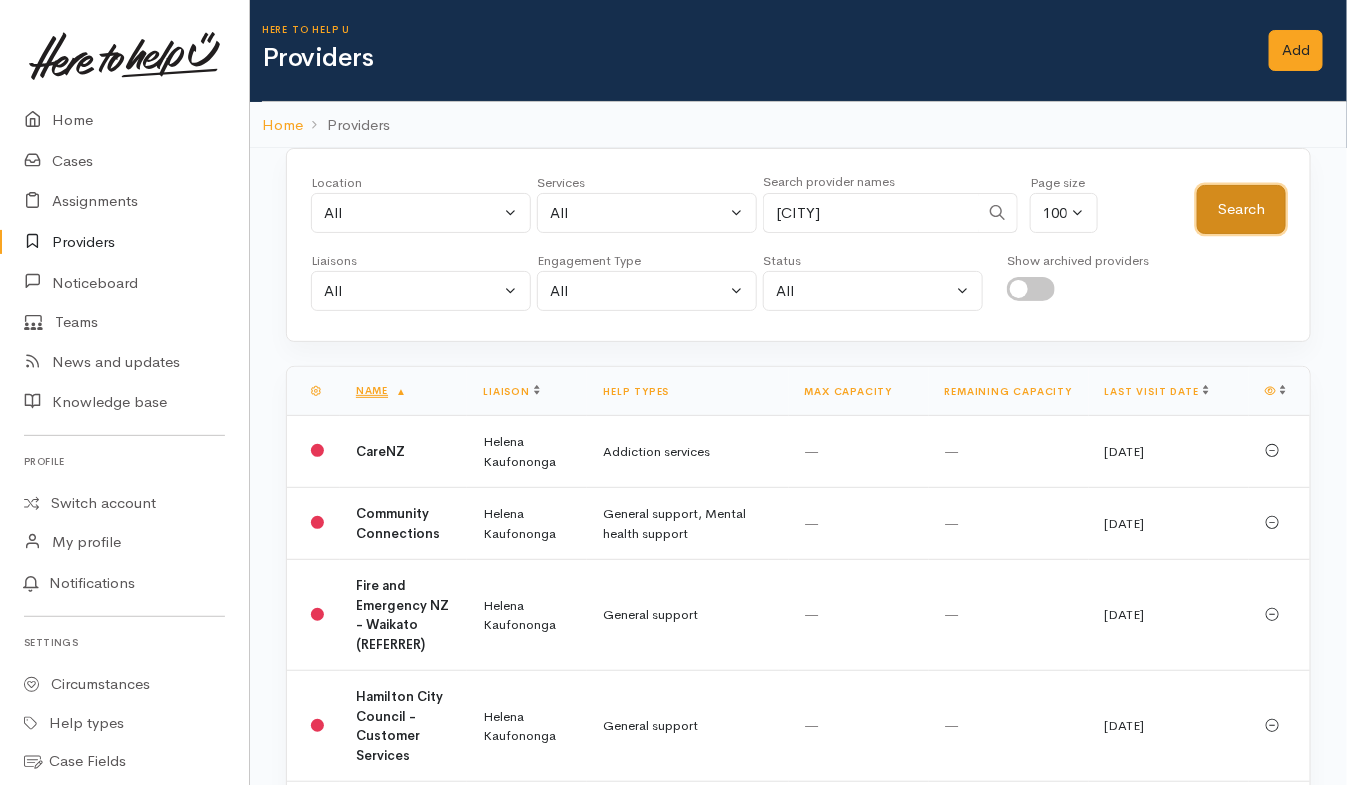 click on "Search" at bounding box center (1241, 209) 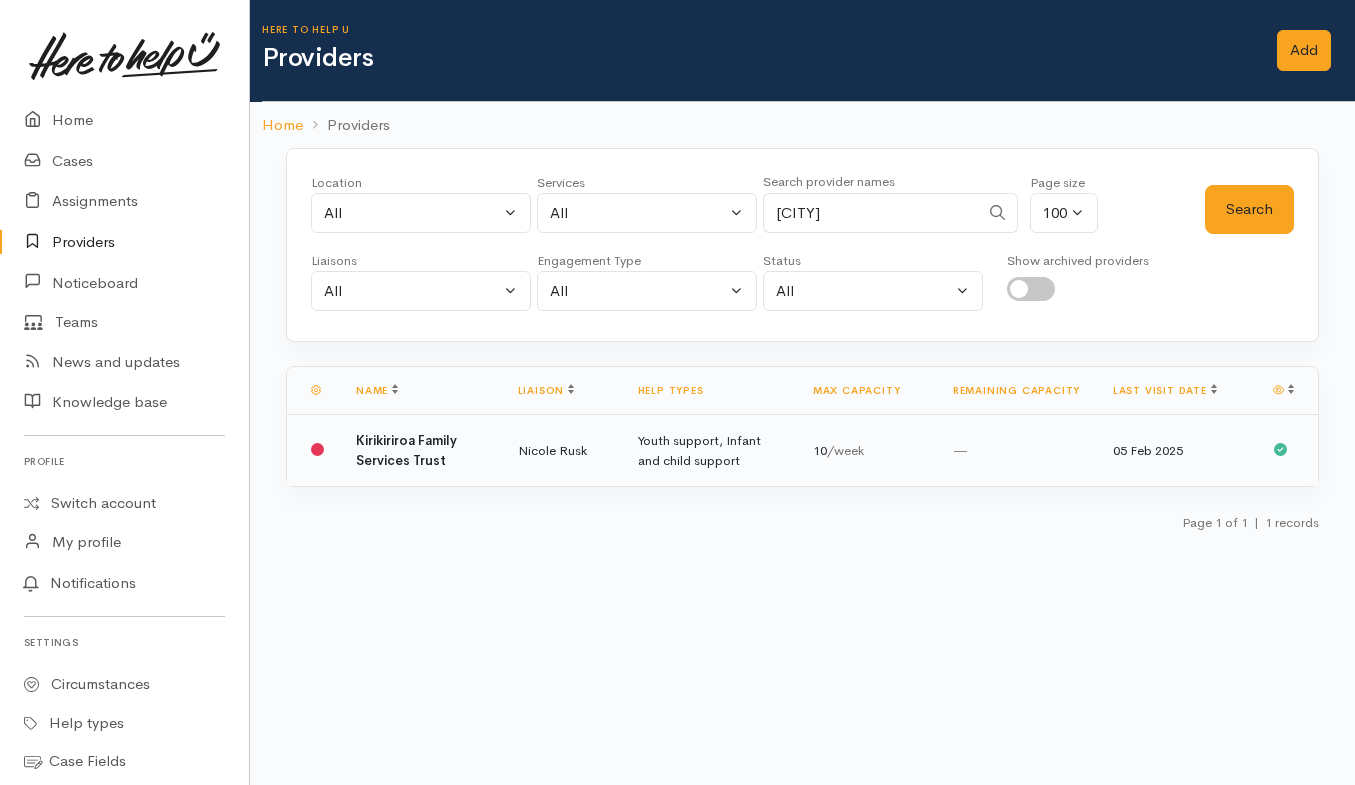 click on "Kirikiriroa Family Services Trust" at bounding box center (406, 450) 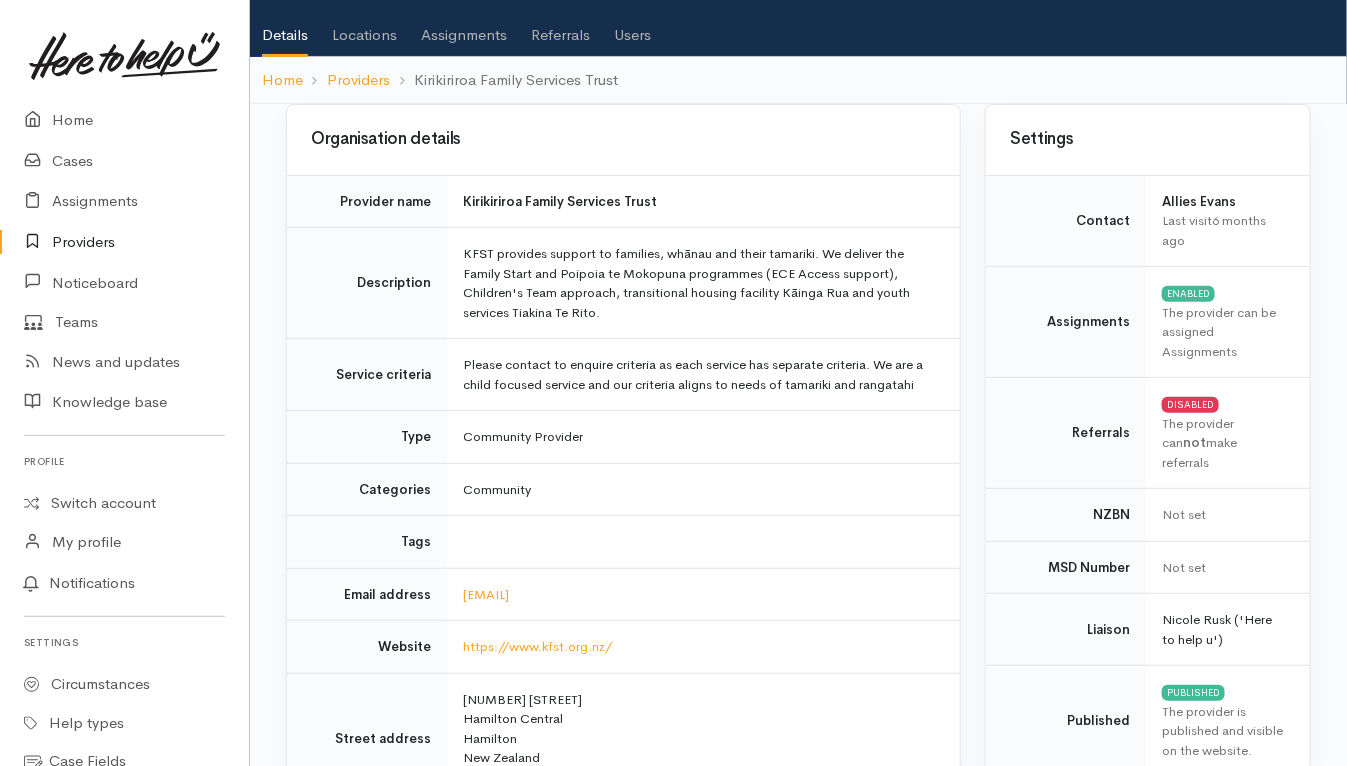 scroll, scrollTop: 0, scrollLeft: 0, axis: both 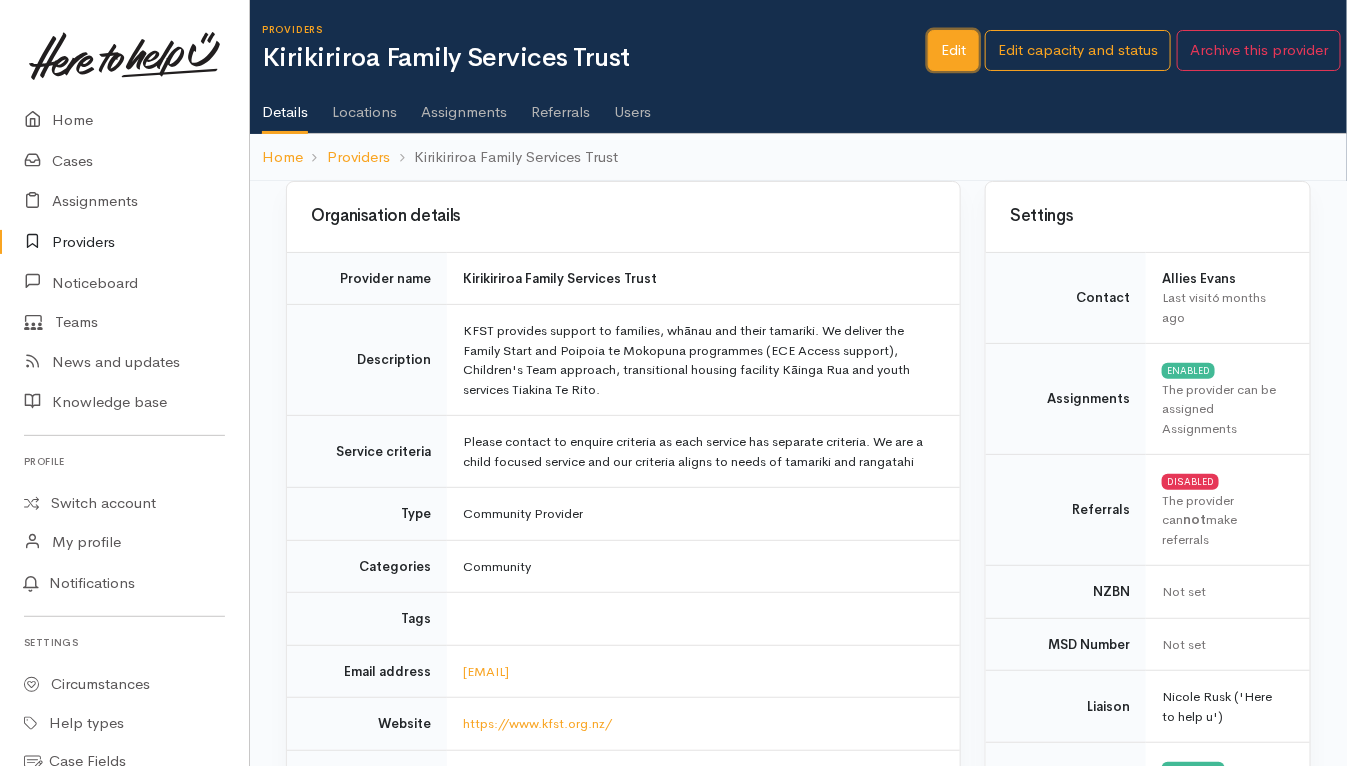 click on "Edit" at bounding box center [953, 50] 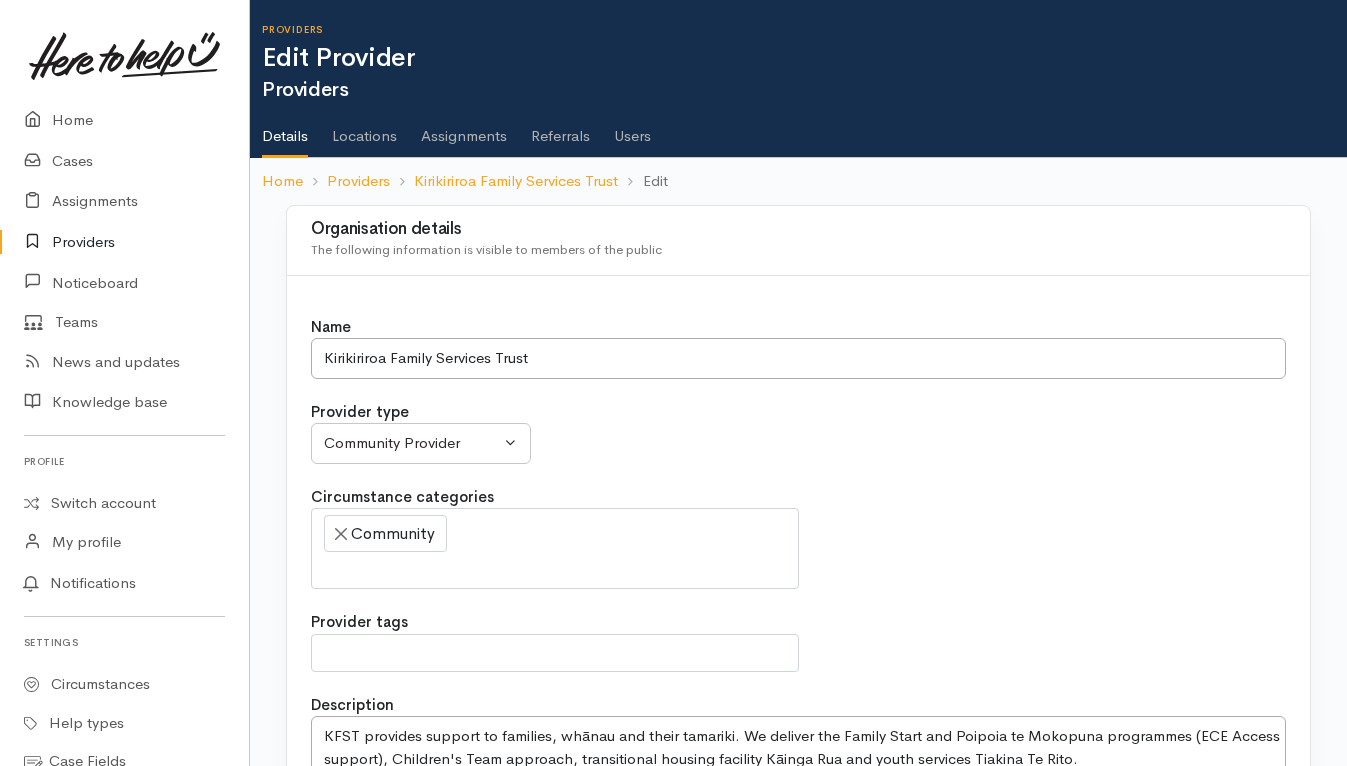 select 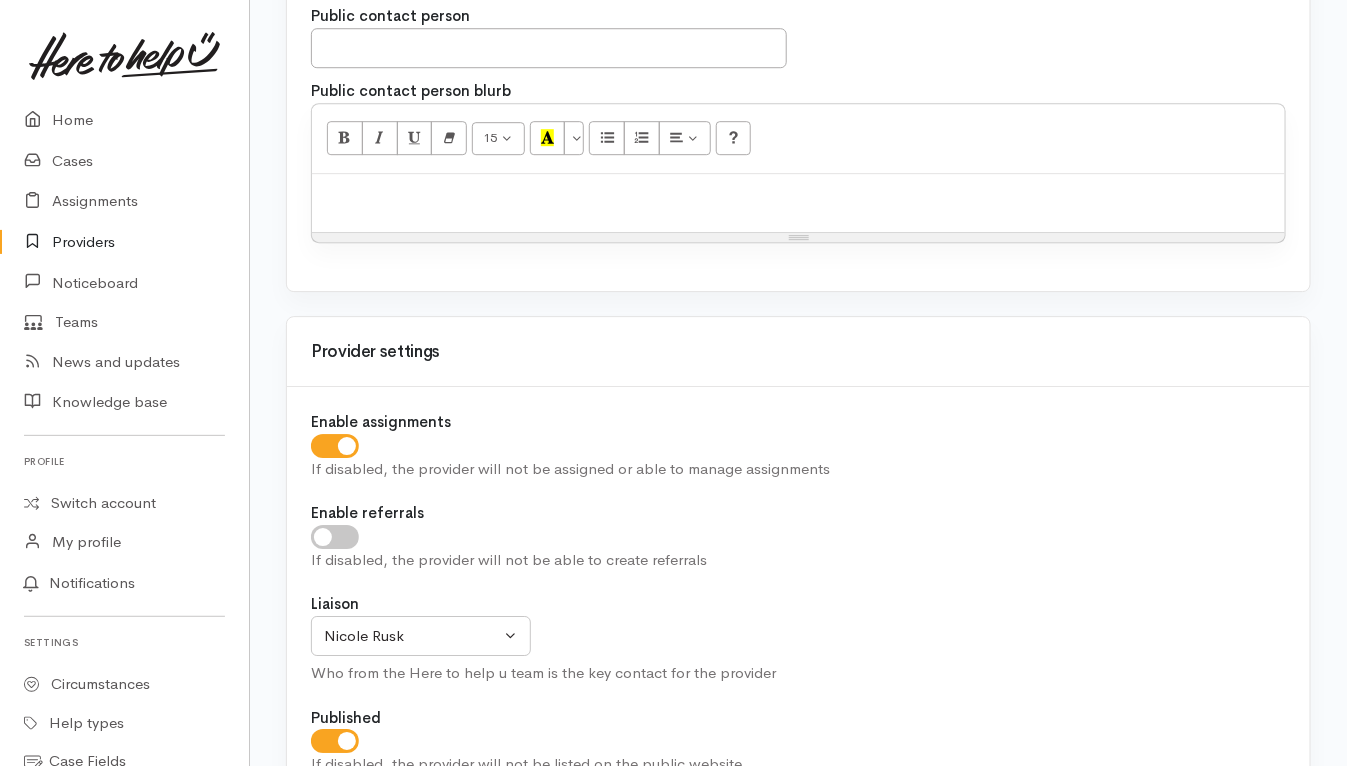 scroll, scrollTop: 2076, scrollLeft: 0, axis: vertical 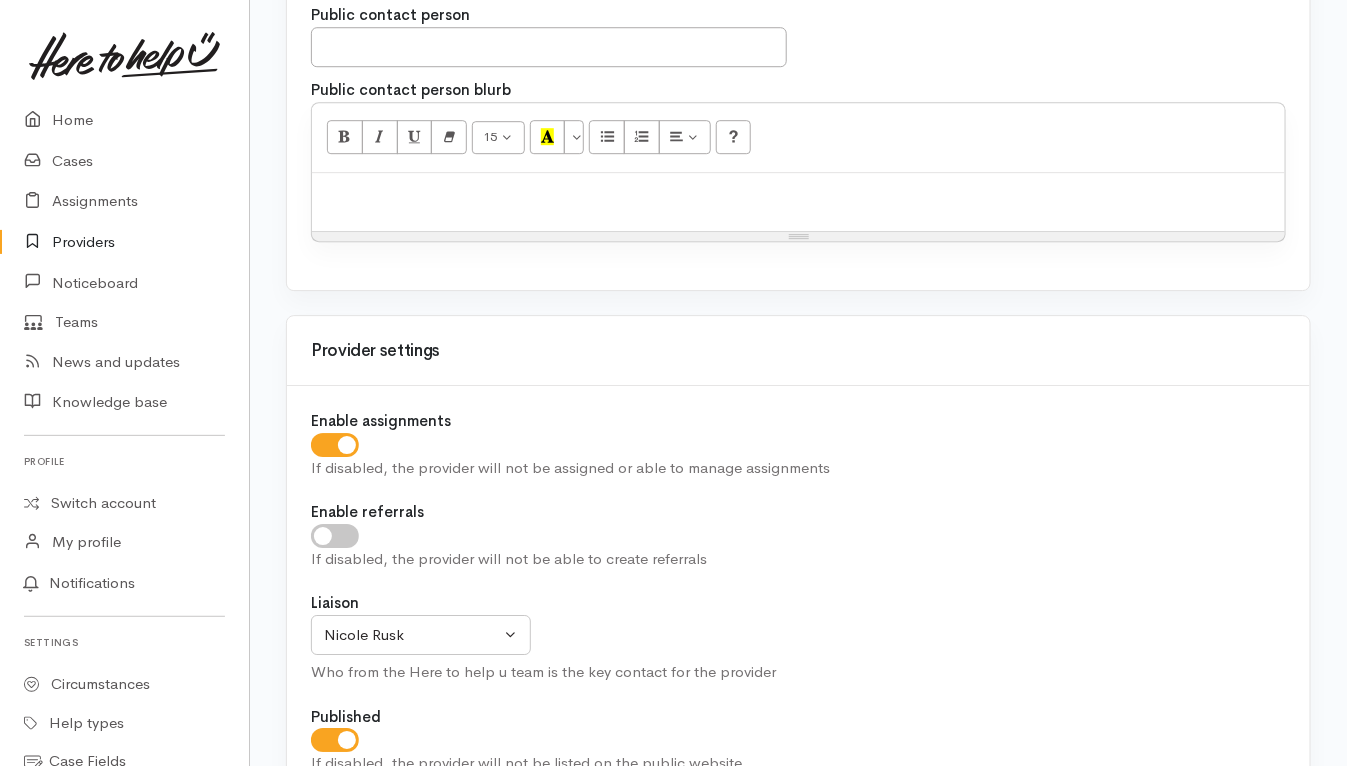click at bounding box center [335, 445] 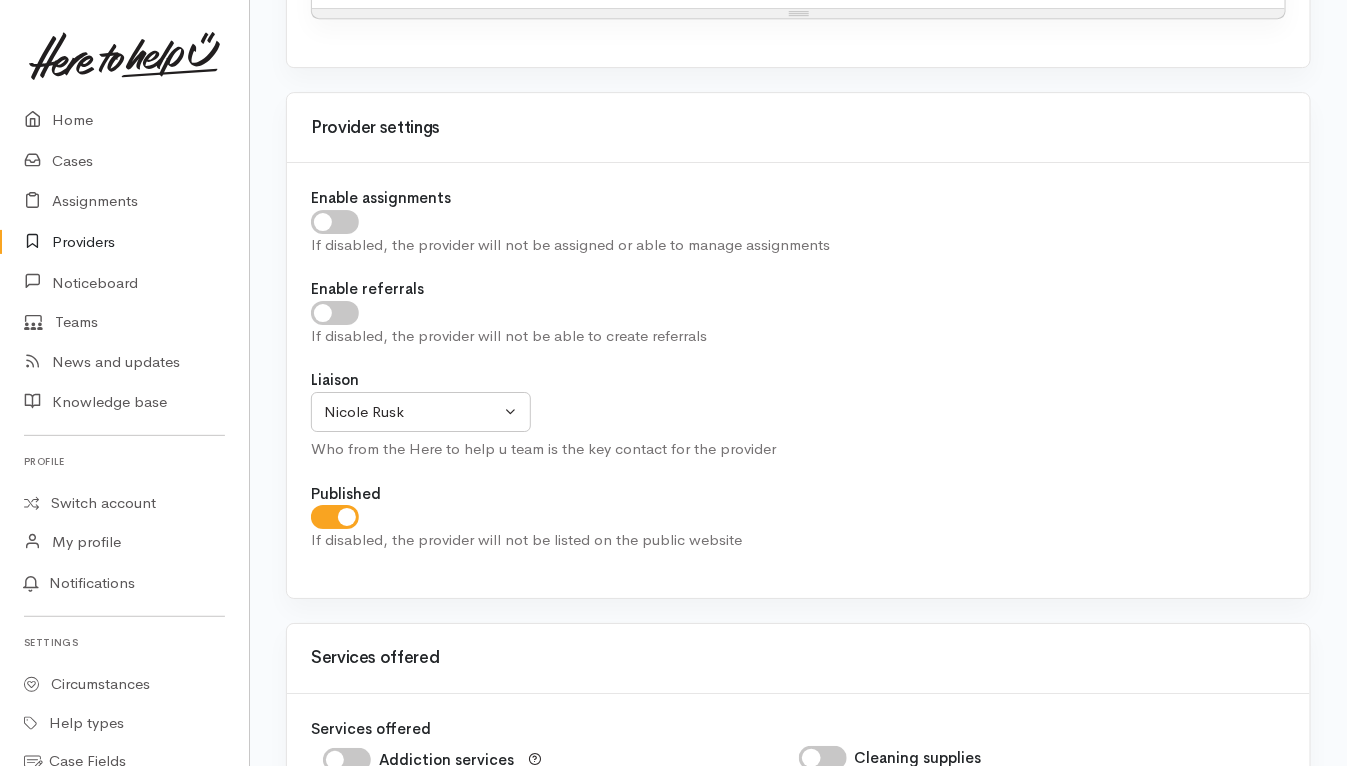 scroll, scrollTop: 2300, scrollLeft: 0, axis: vertical 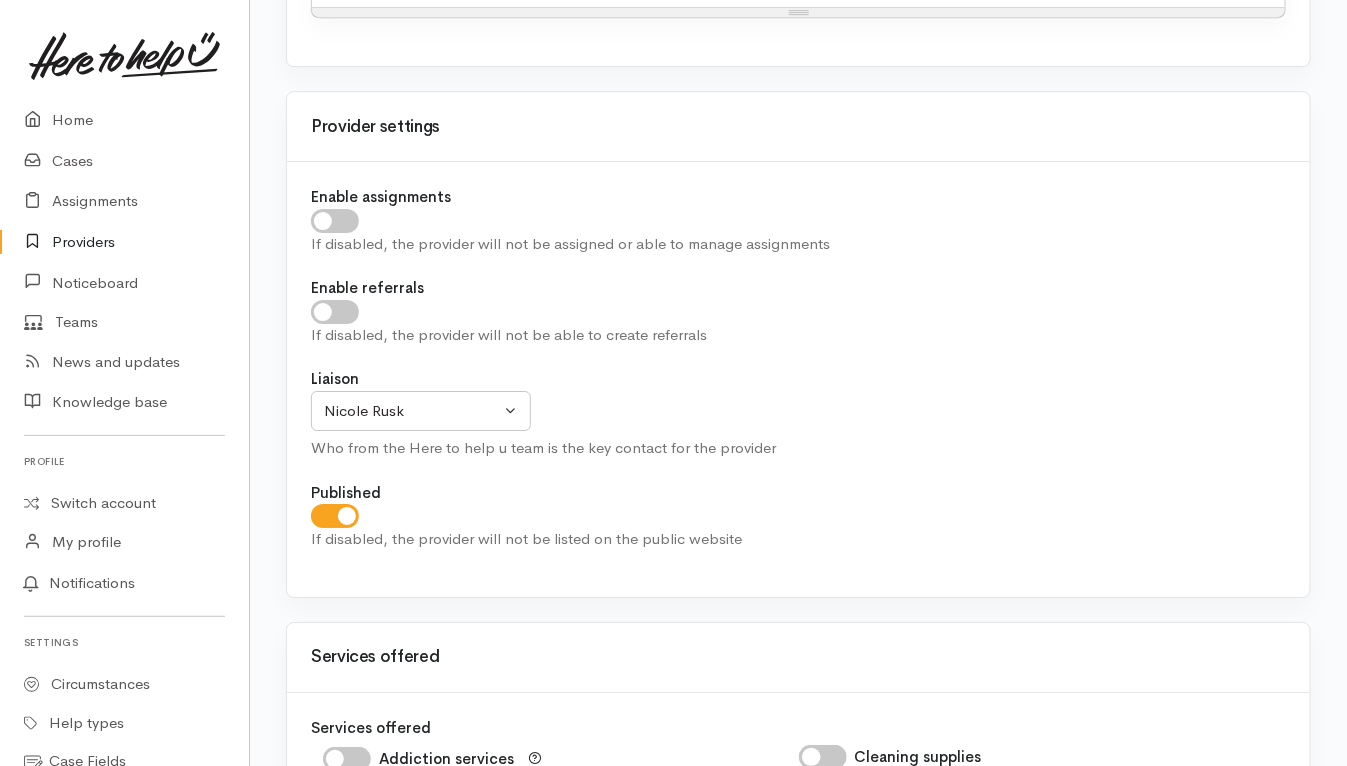 click at bounding box center [335, 516] 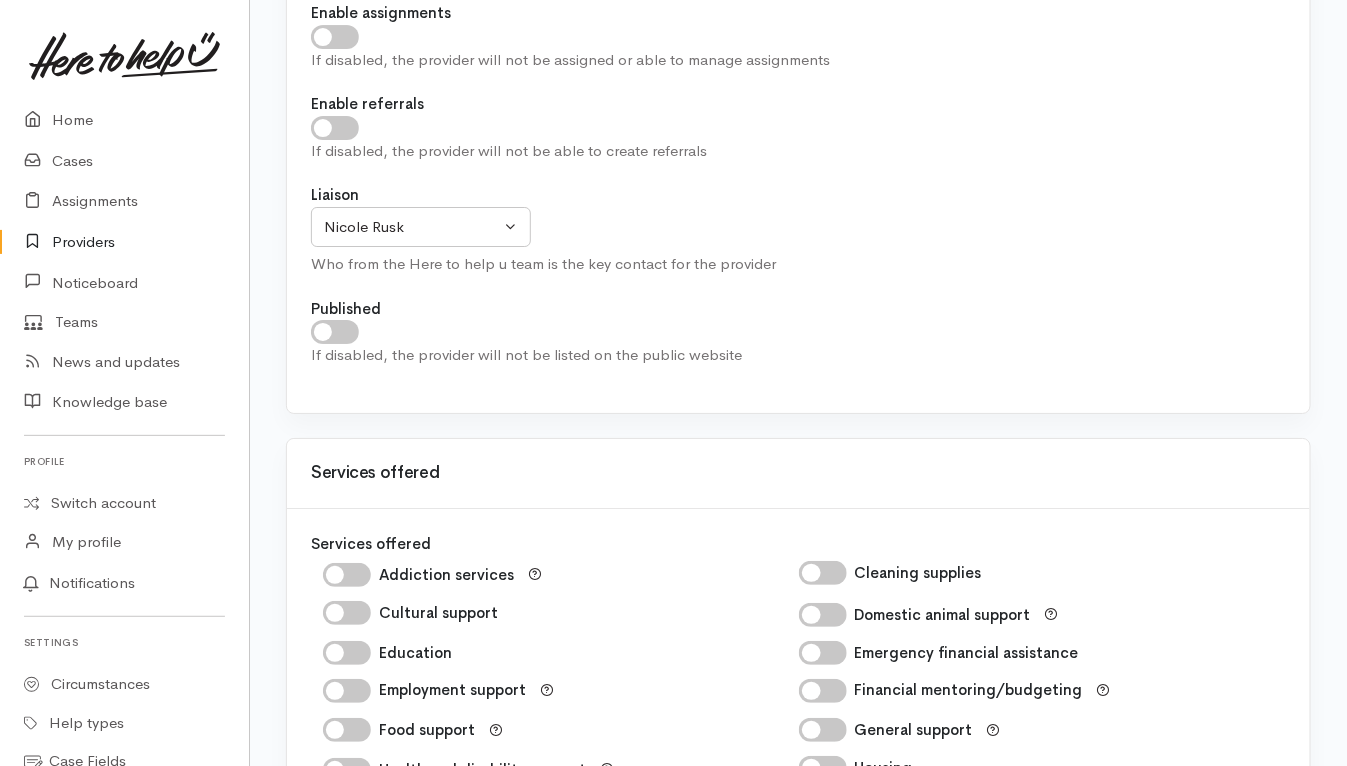 scroll, scrollTop: 3509, scrollLeft: 0, axis: vertical 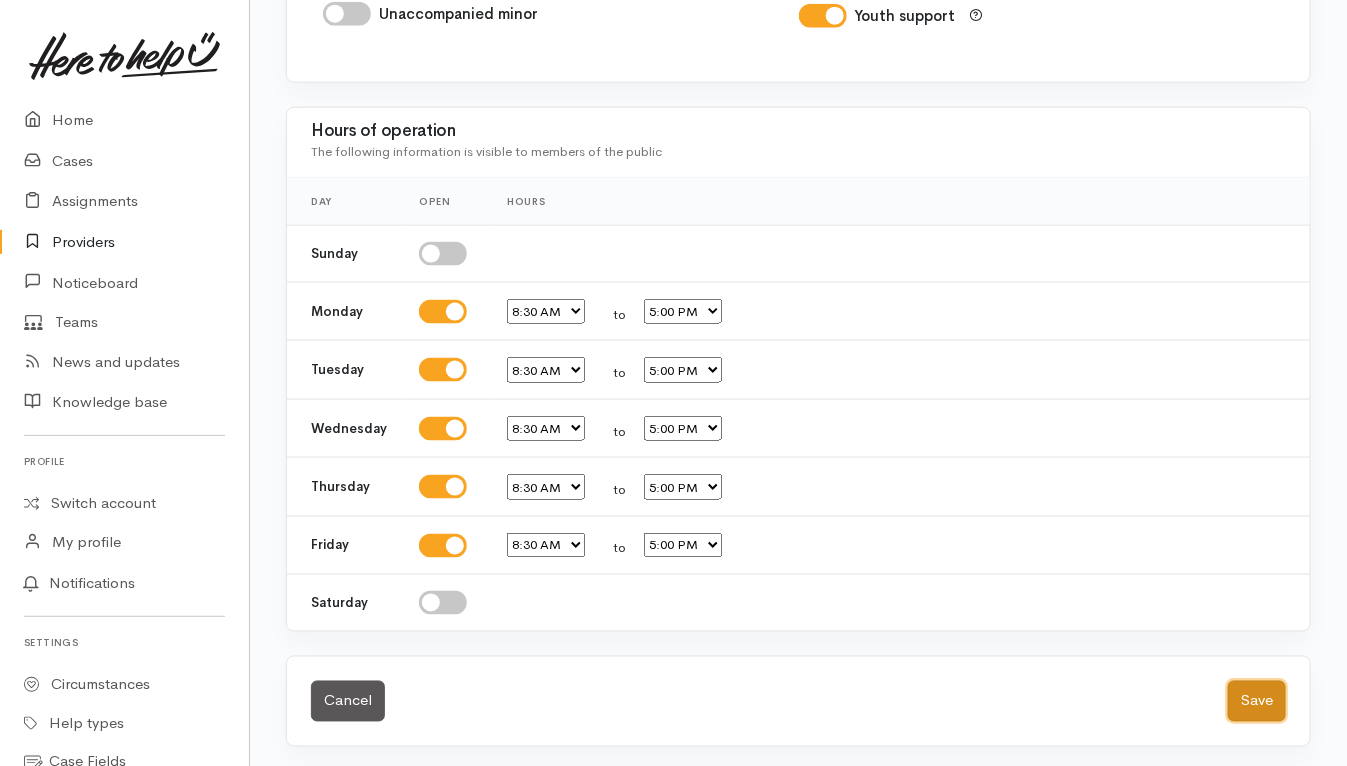 click on "Save" at bounding box center [1257, 701] 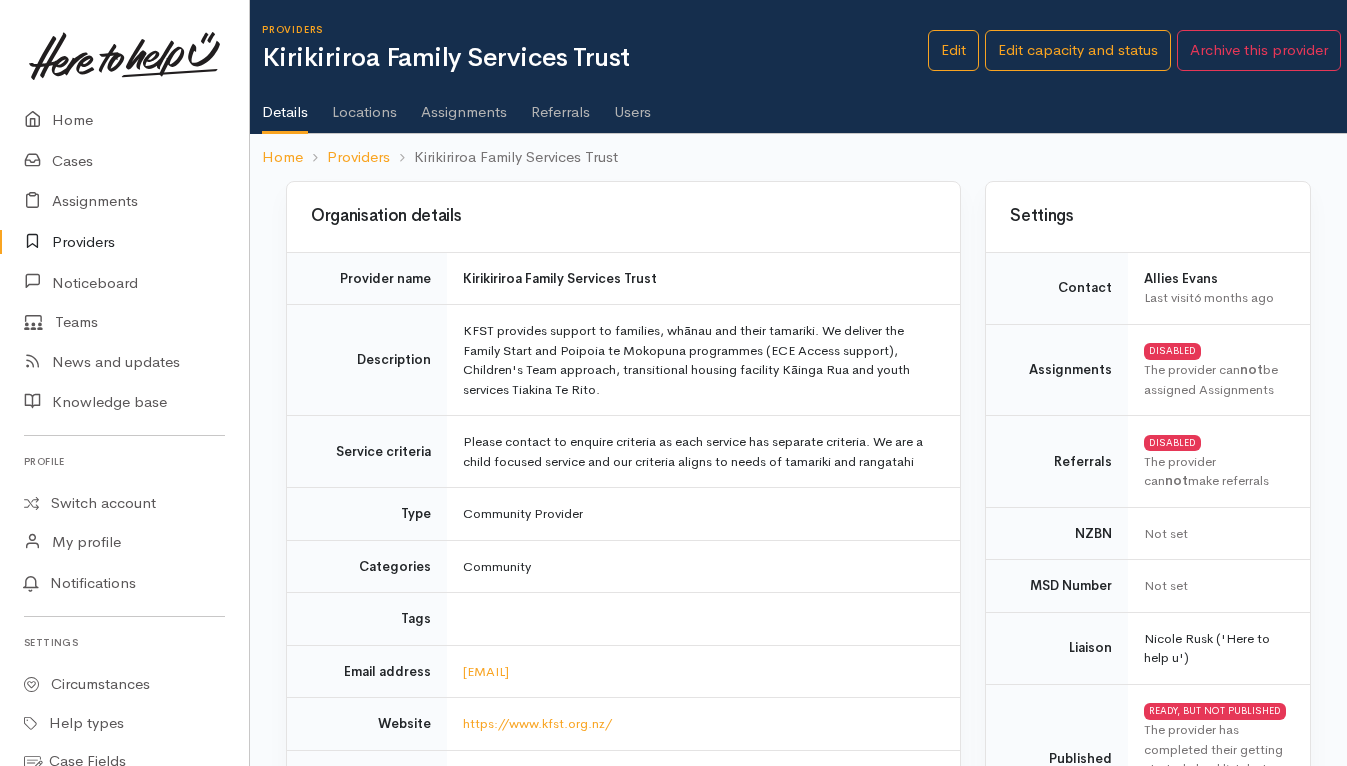 scroll, scrollTop: 0, scrollLeft: 0, axis: both 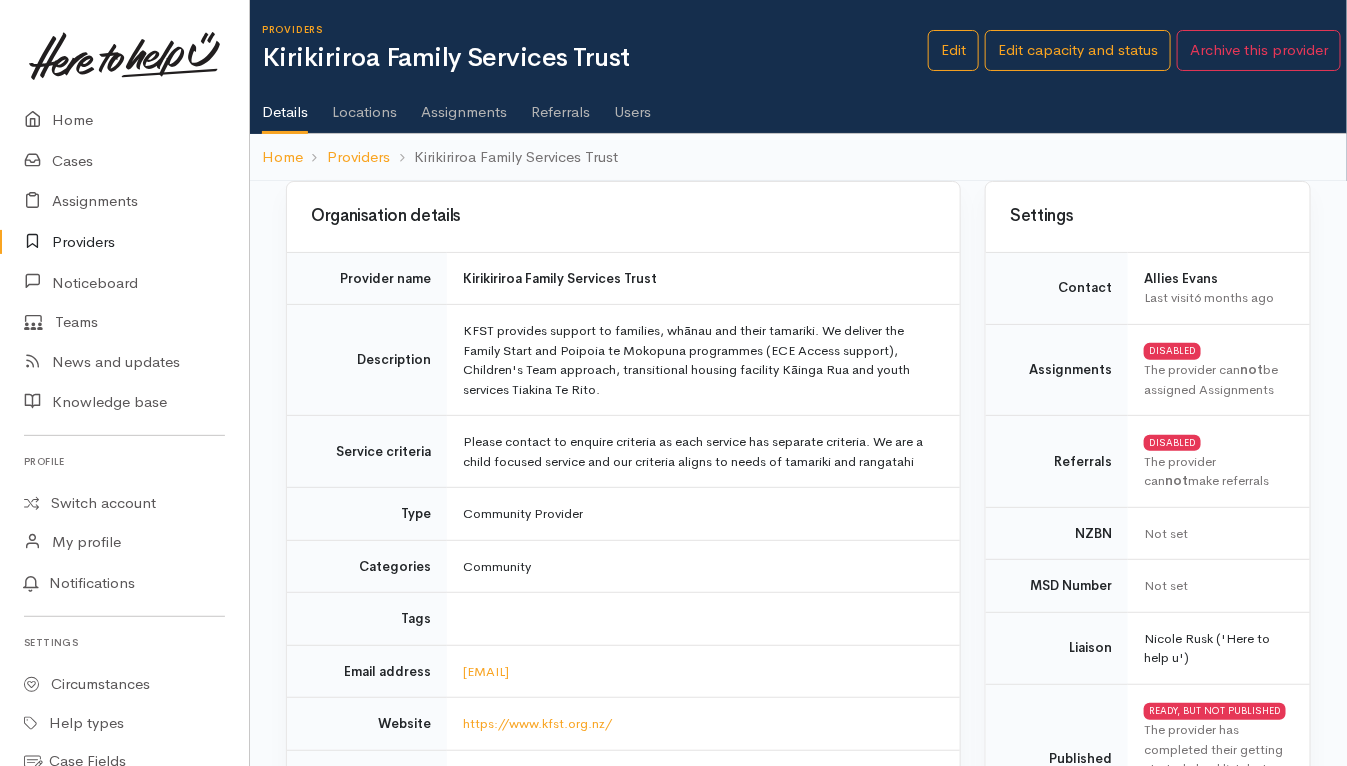 click on "Users" at bounding box center [632, 105] 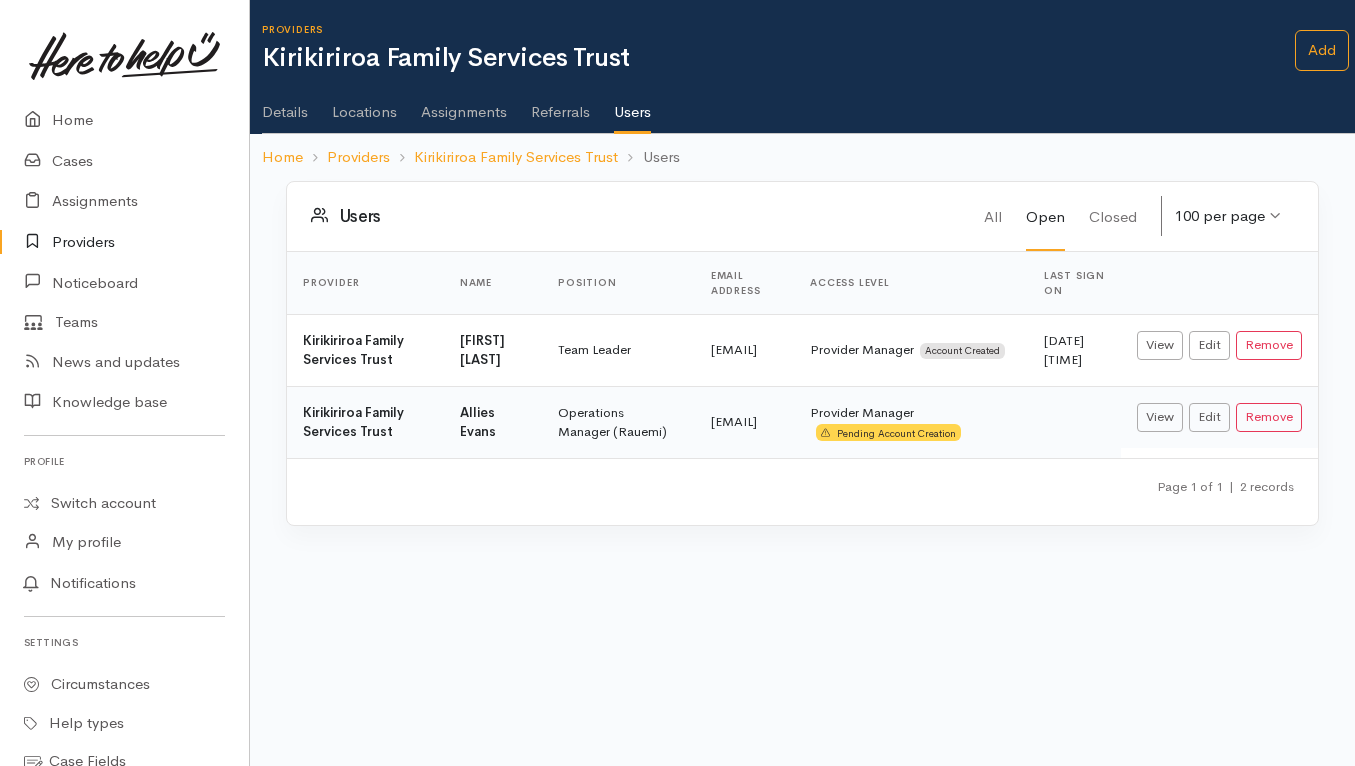 scroll, scrollTop: 0, scrollLeft: 0, axis: both 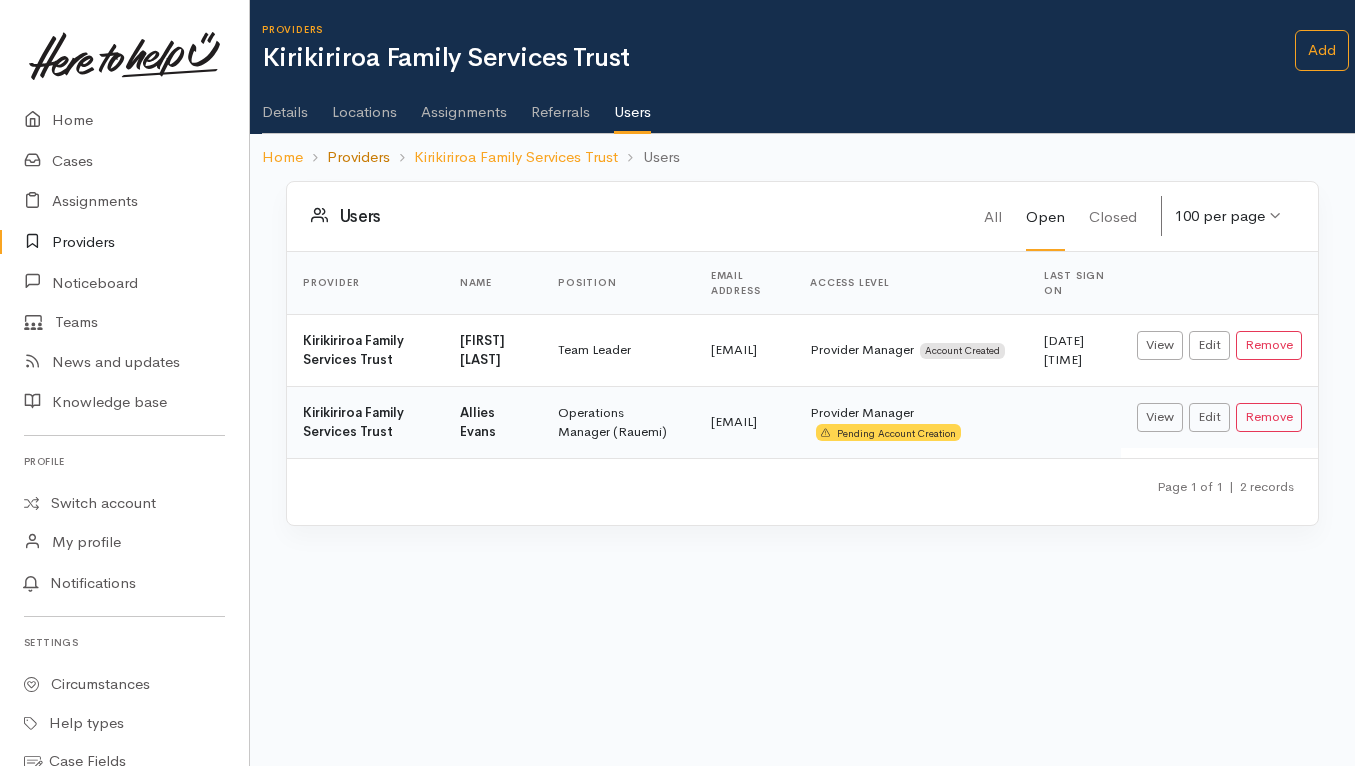 click on "Providers" at bounding box center [358, 157] 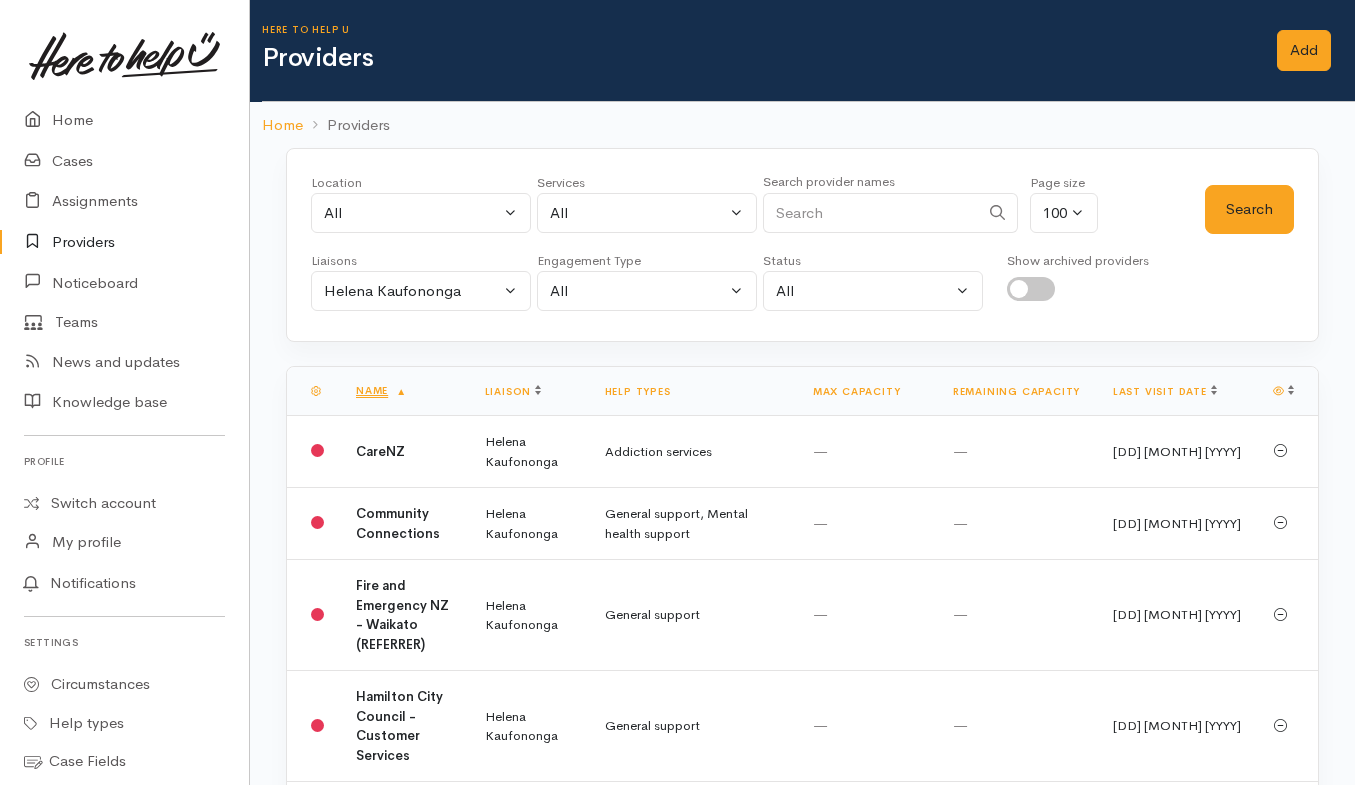 scroll, scrollTop: 0, scrollLeft: 0, axis: both 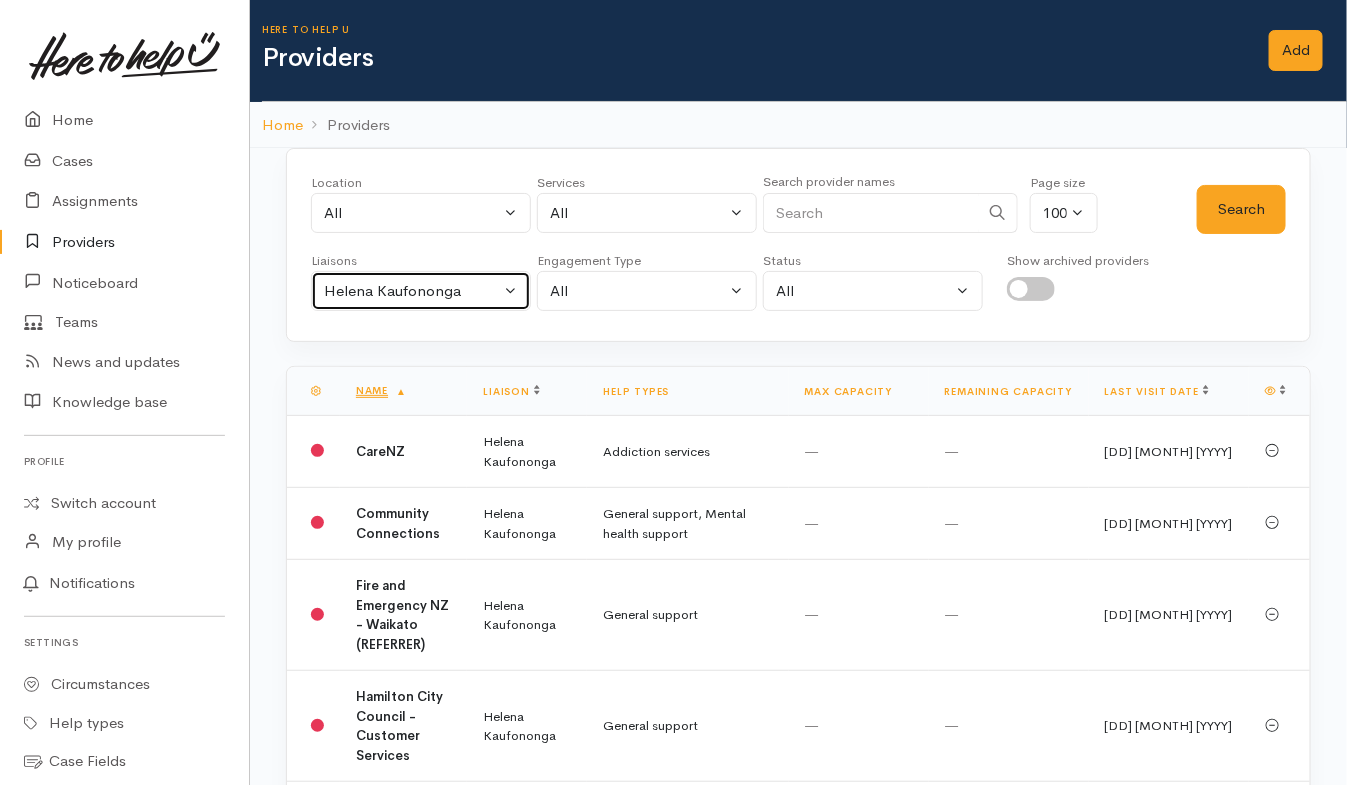 click on "Helena Kaufononga" at bounding box center [412, 291] 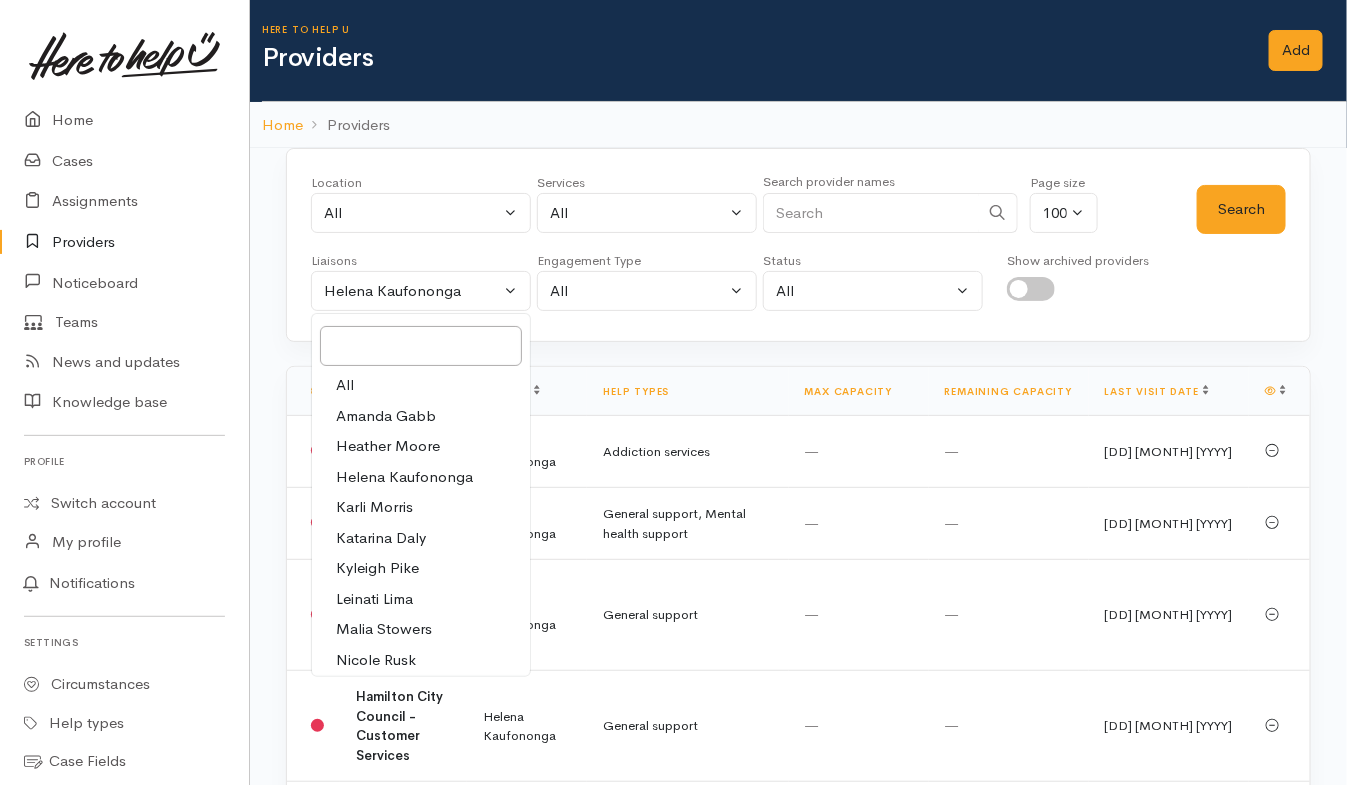 click on "All" at bounding box center (421, 385) 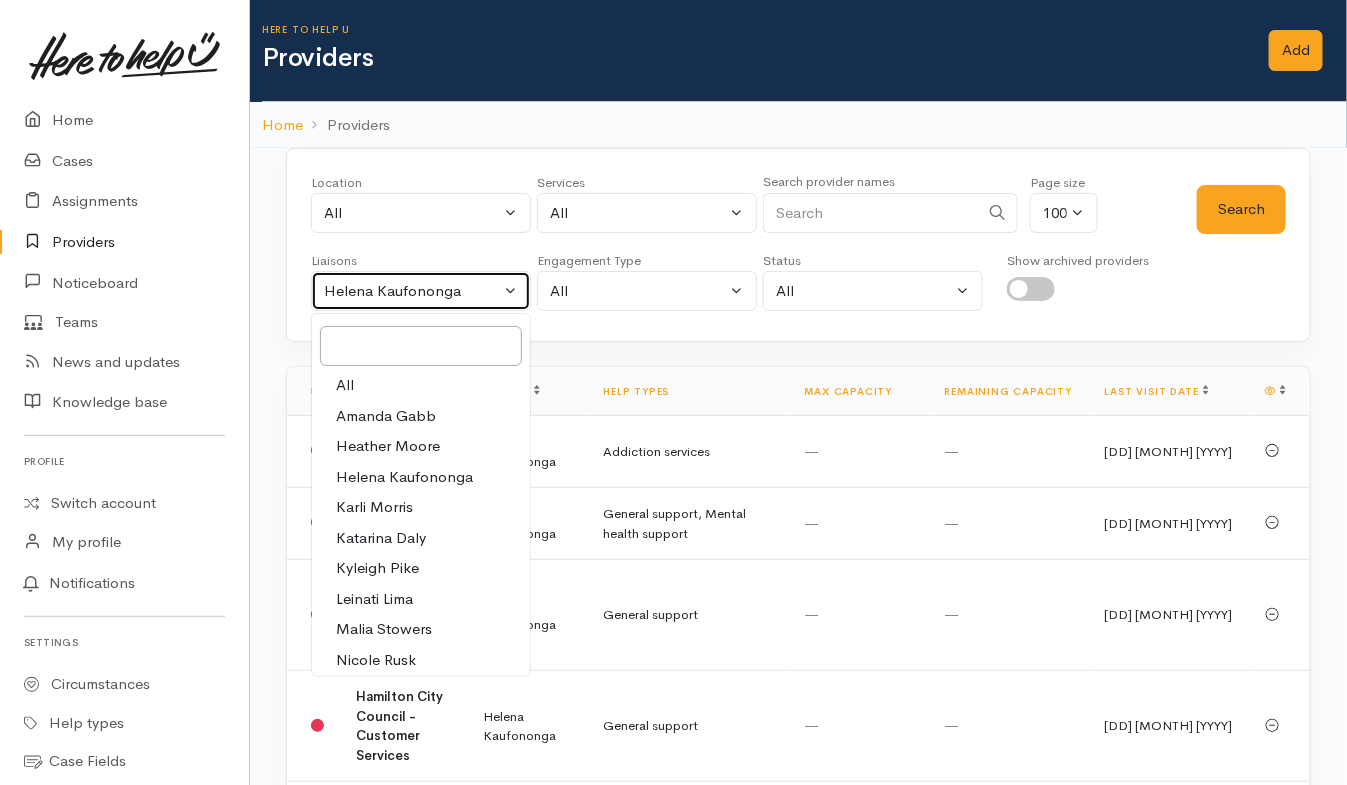 select on "null" 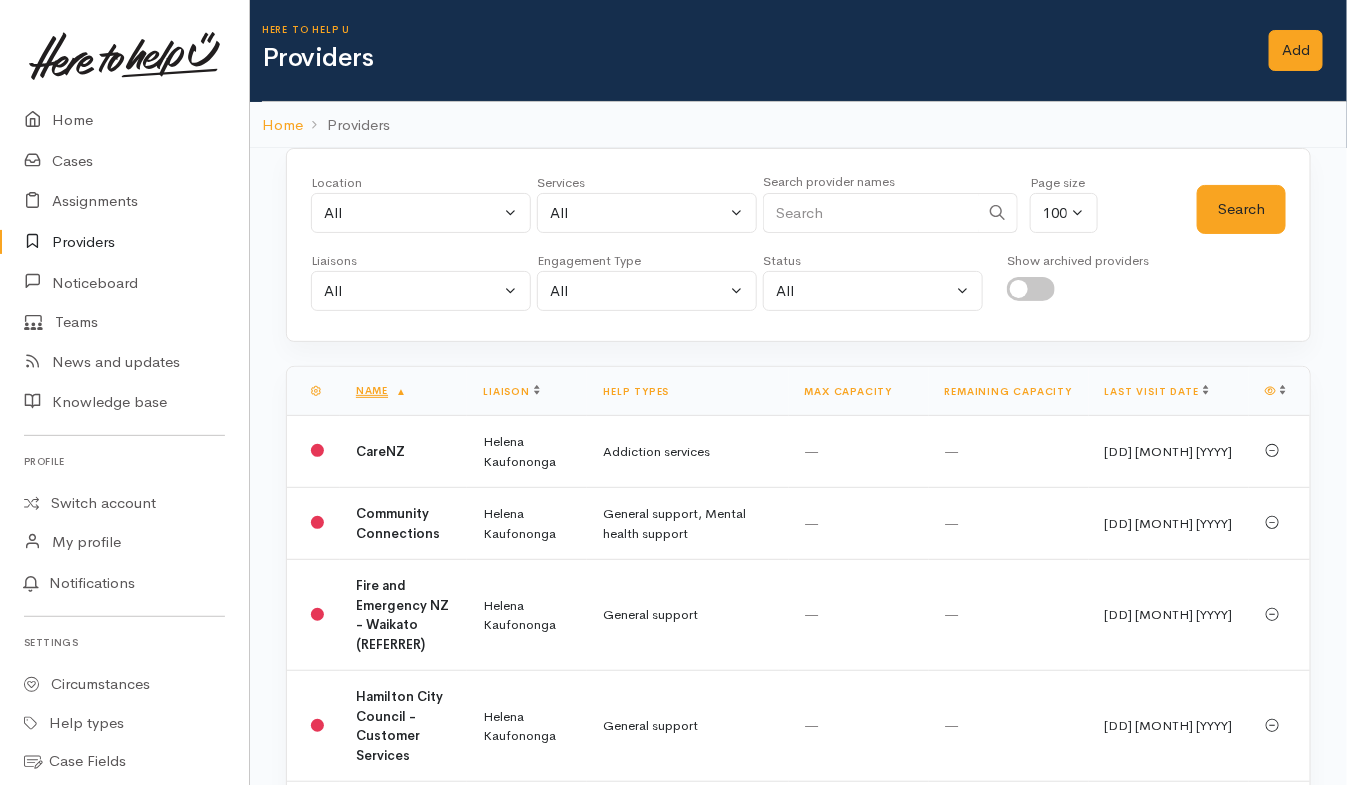 click at bounding box center (871, 213) 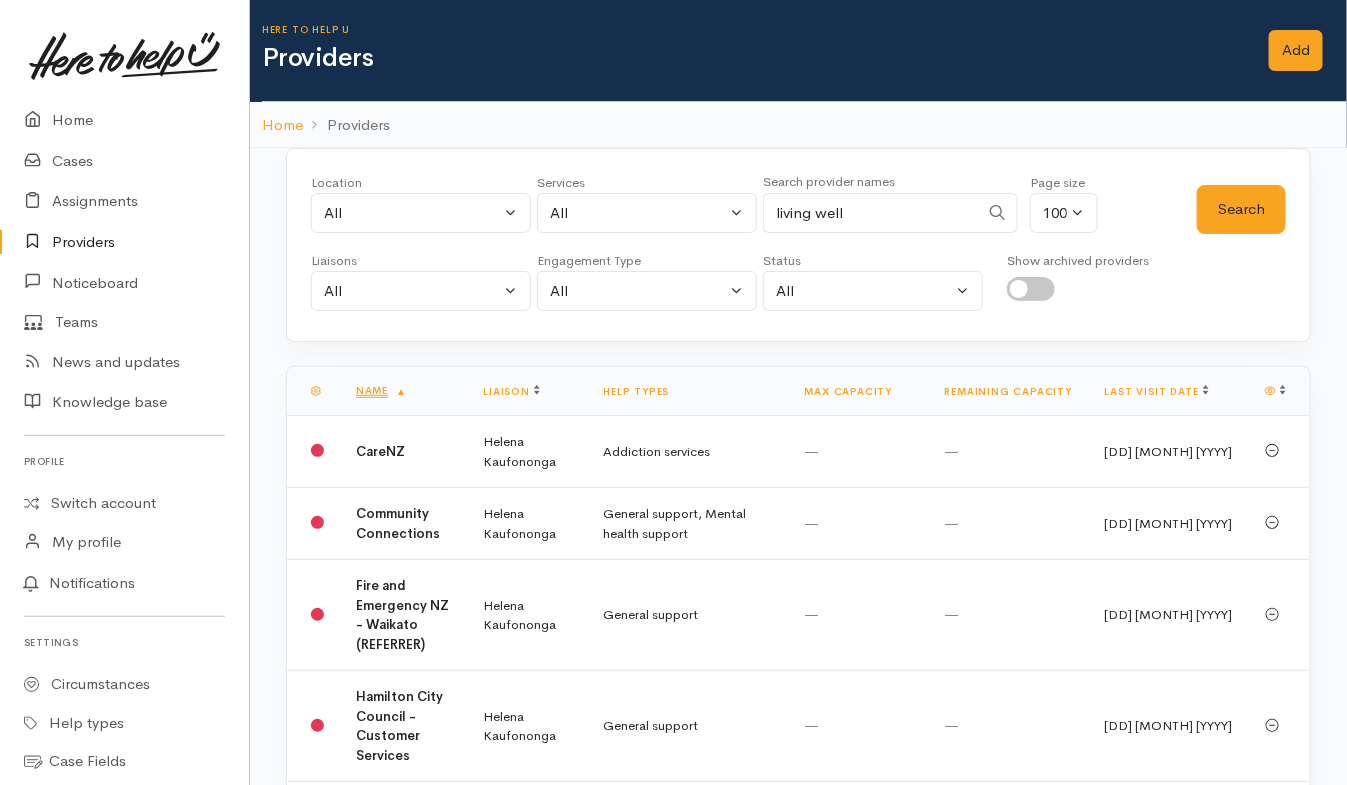 type on "Living well" 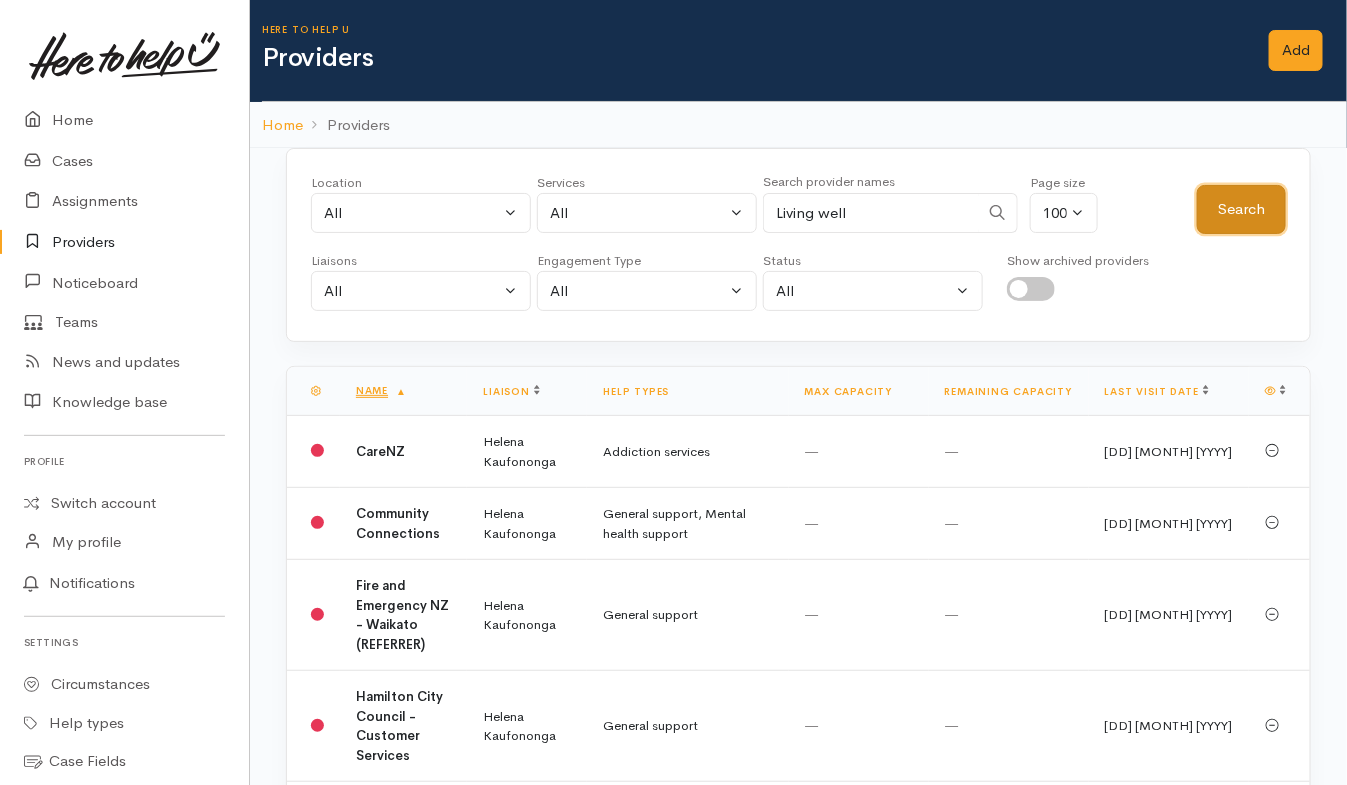 click on "Search" at bounding box center [1241, 209] 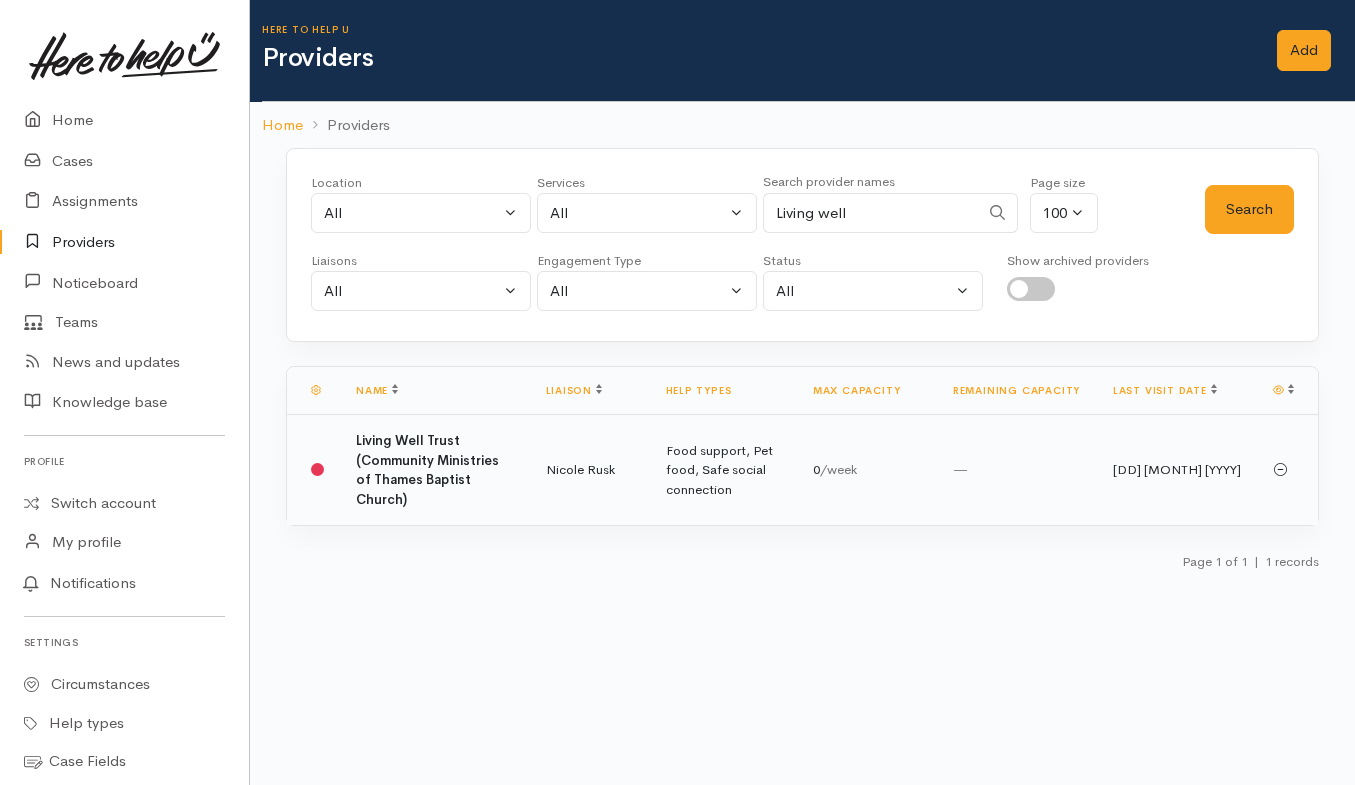 click on "—" at bounding box center (1017, 470) 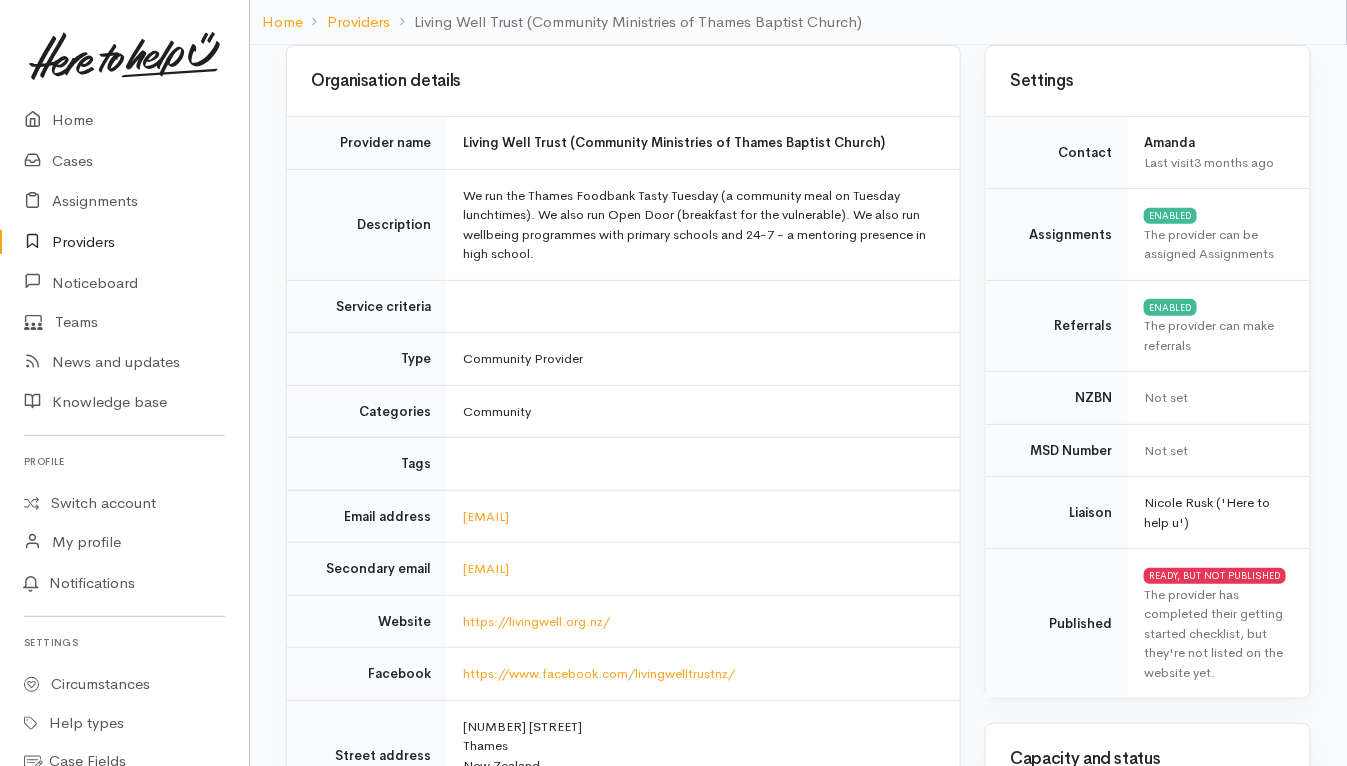 scroll, scrollTop: 0, scrollLeft: 0, axis: both 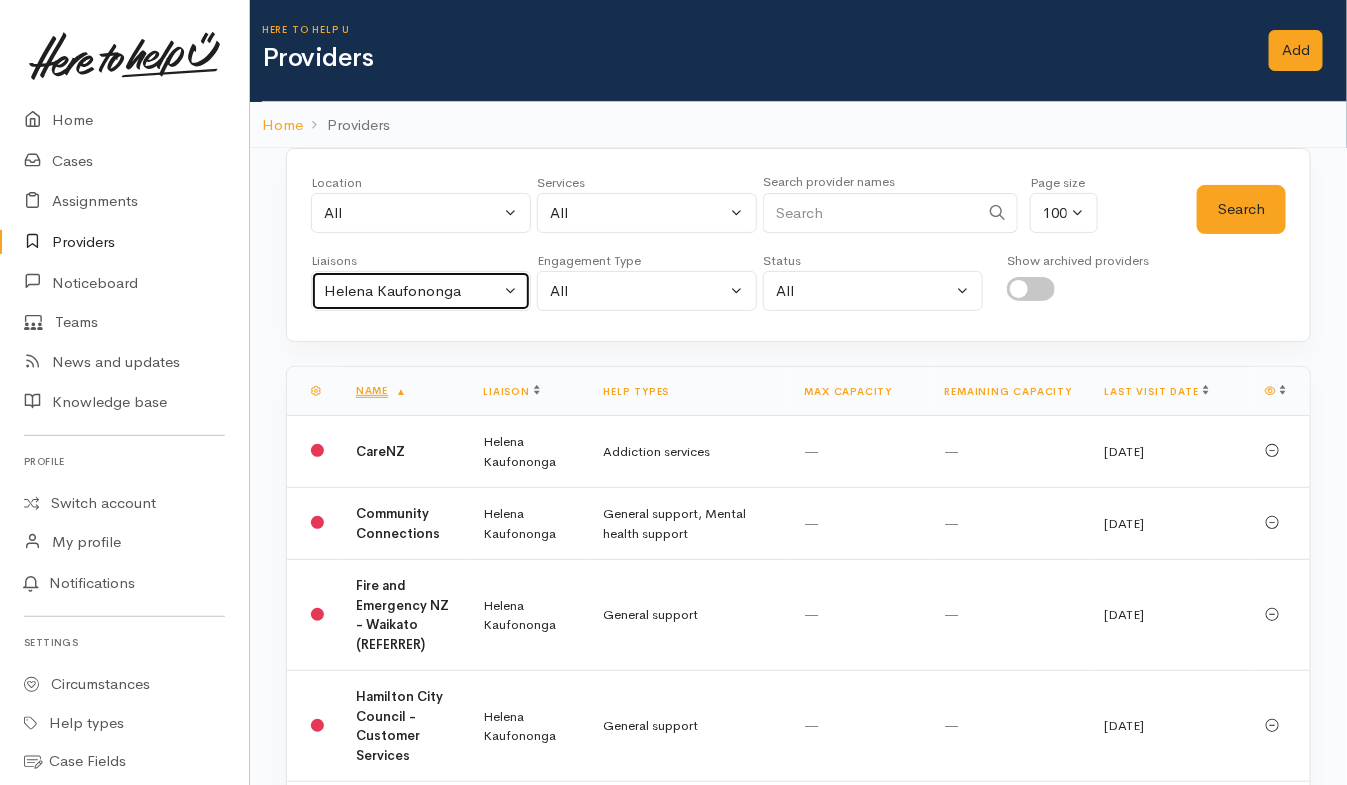 click on "Helena Kaufononga" at bounding box center [412, 291] 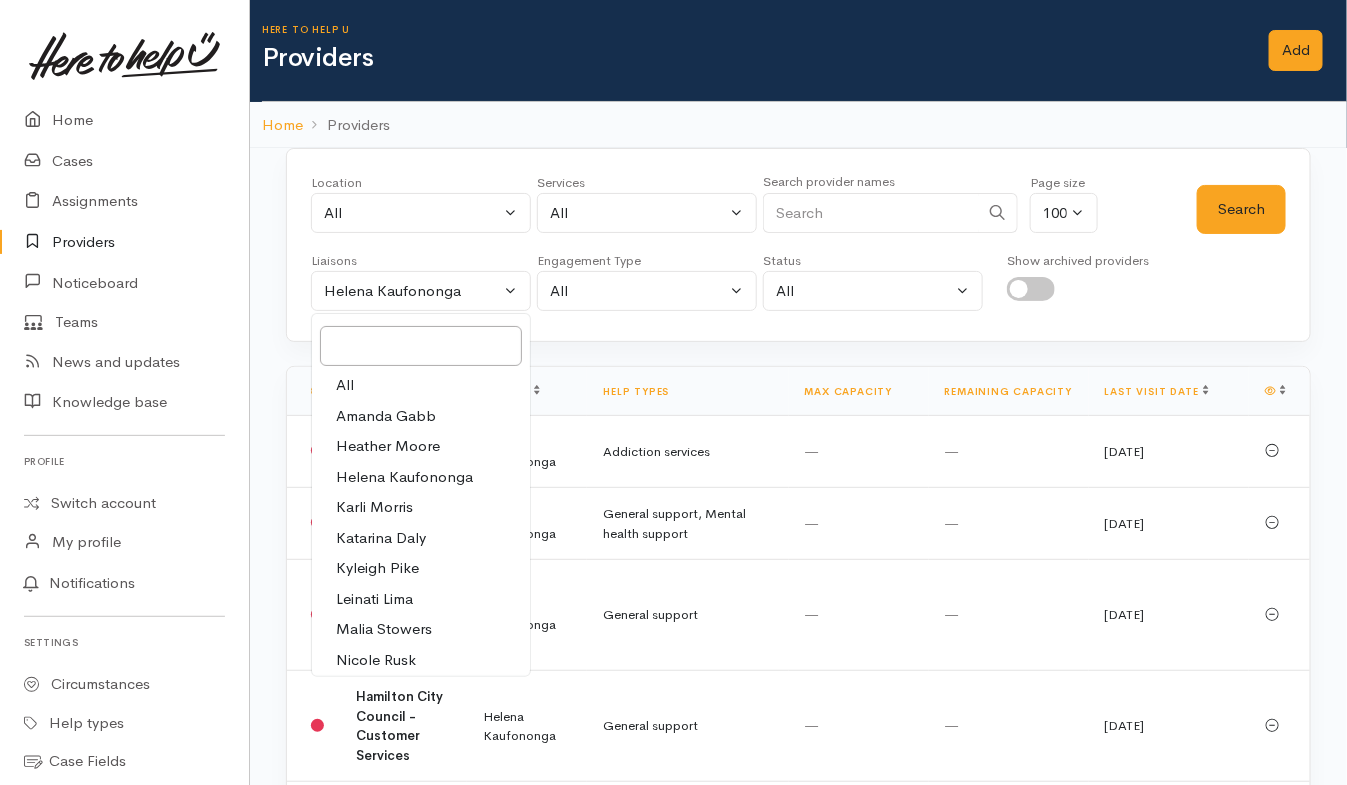 click on "All" at bounding box center [421, 385] 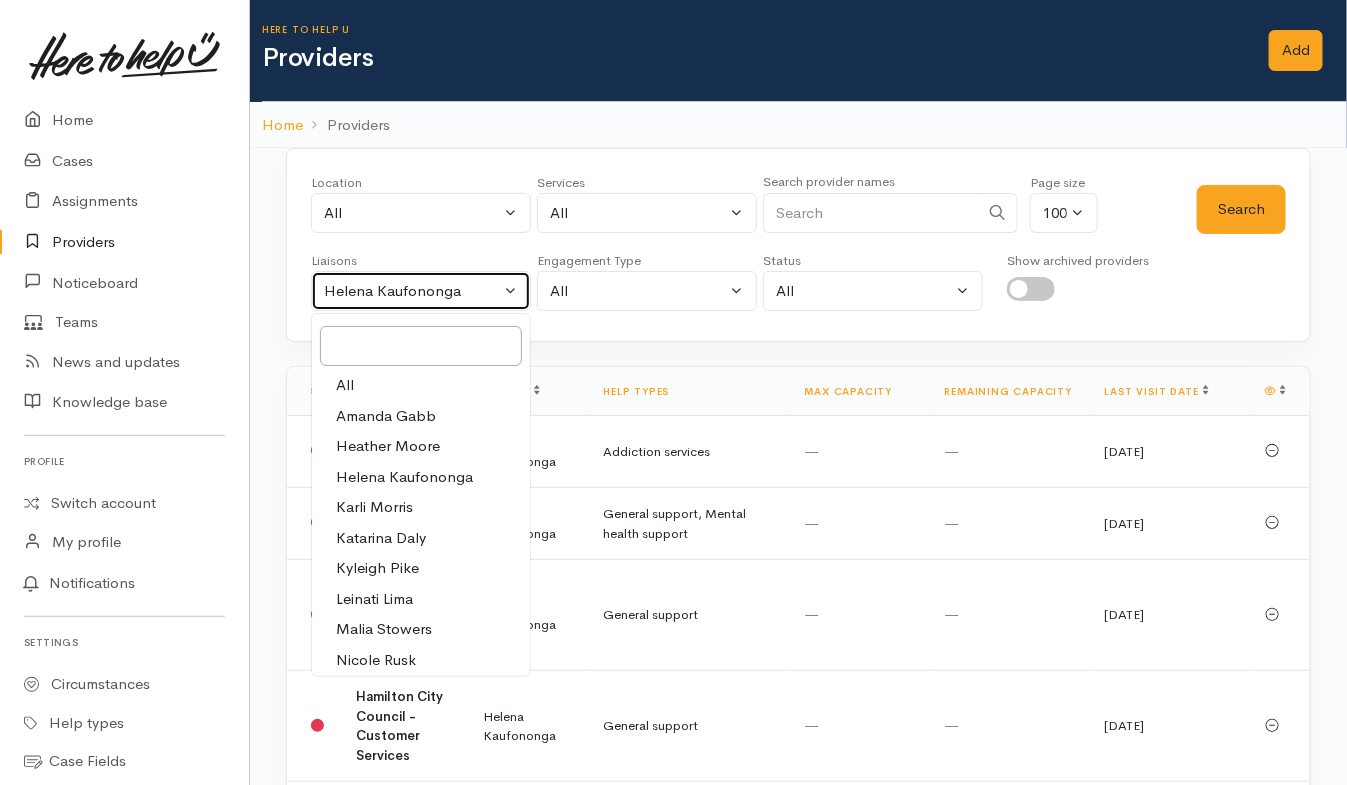 select on "null" 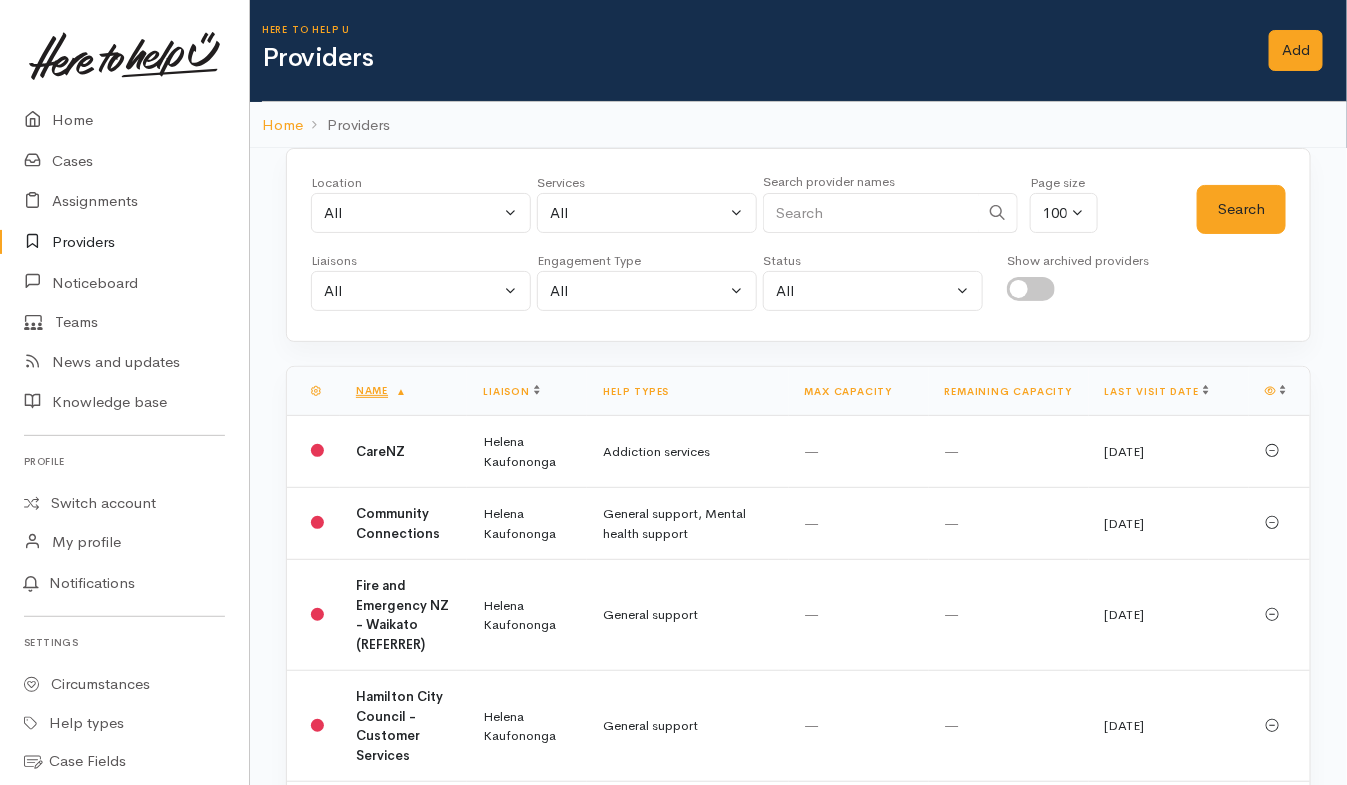 click at bounding box center (871, 213) 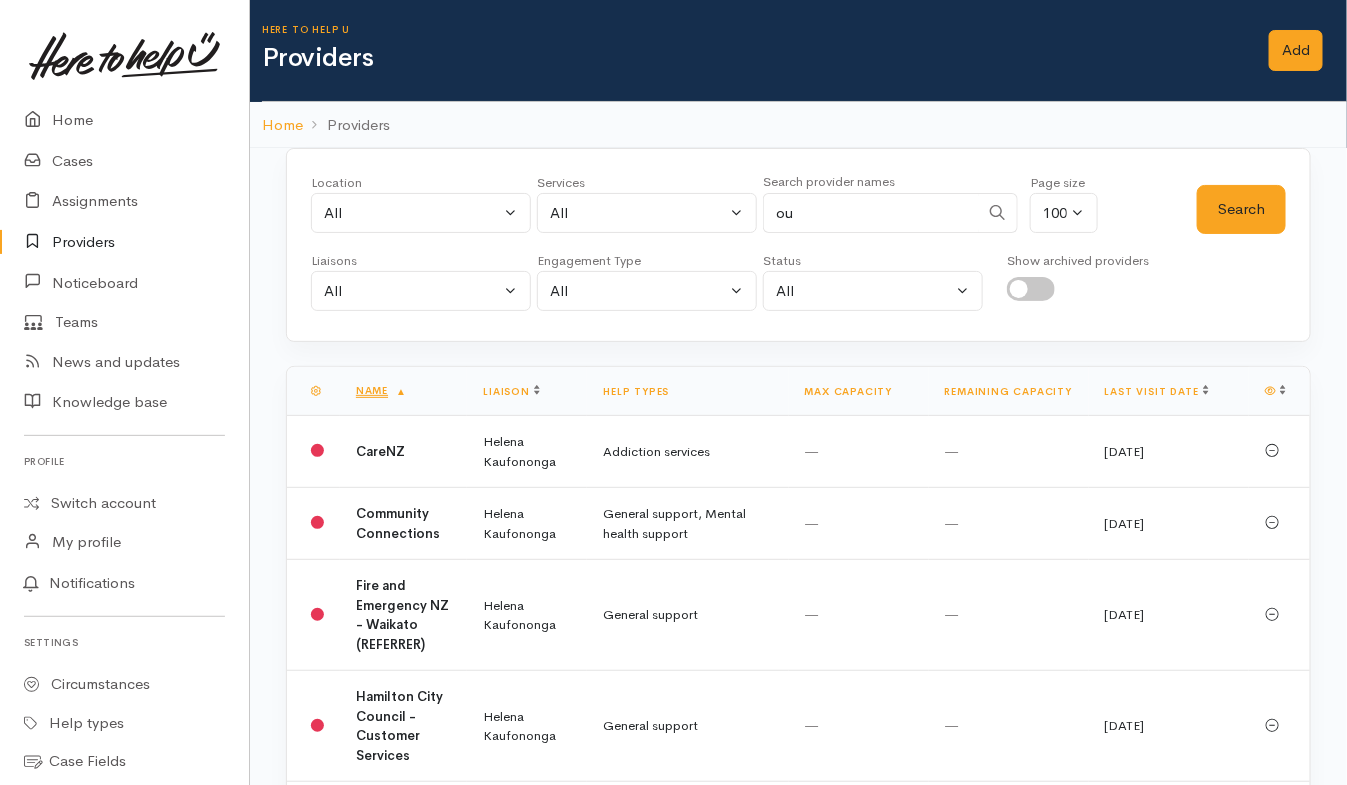 type on "o" 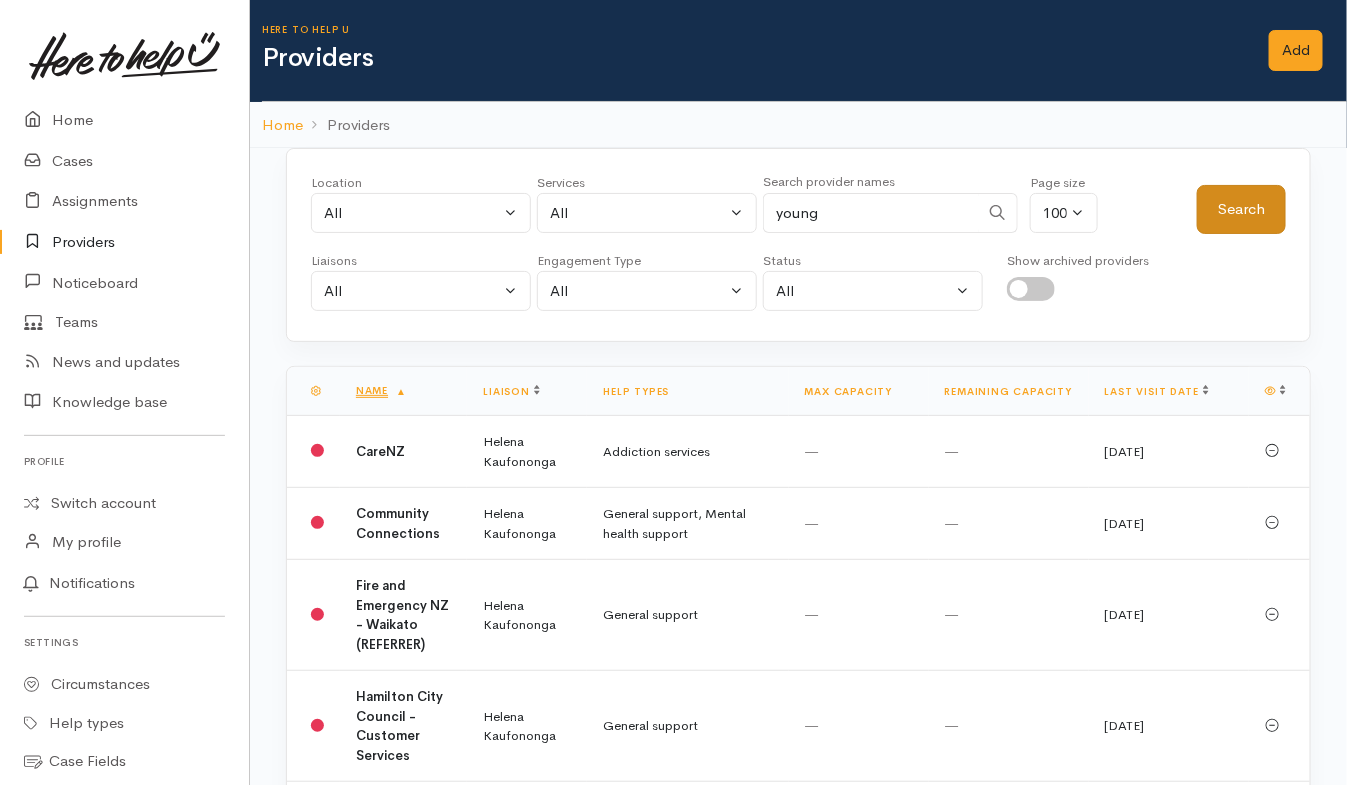 type on "young" 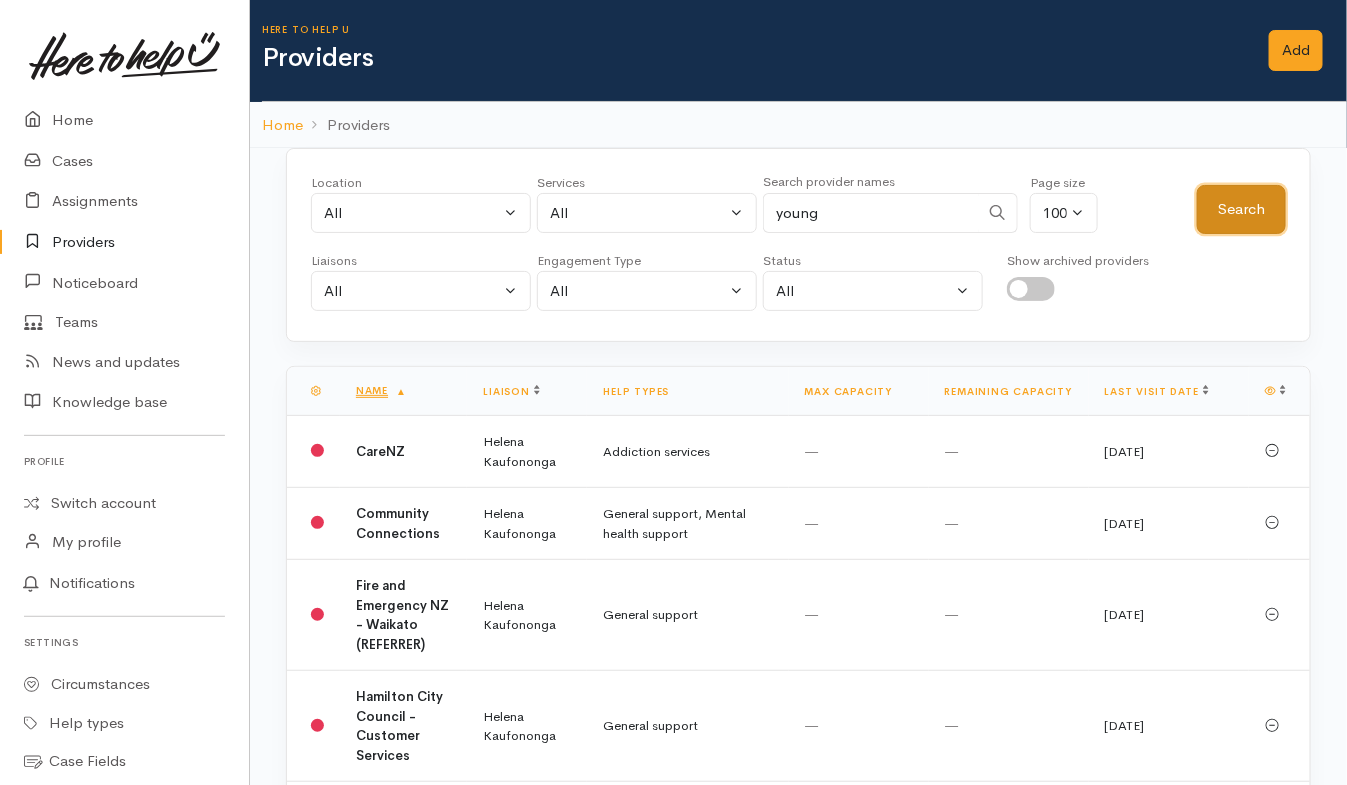 click on "Search" at bounding box center (1241, 209) 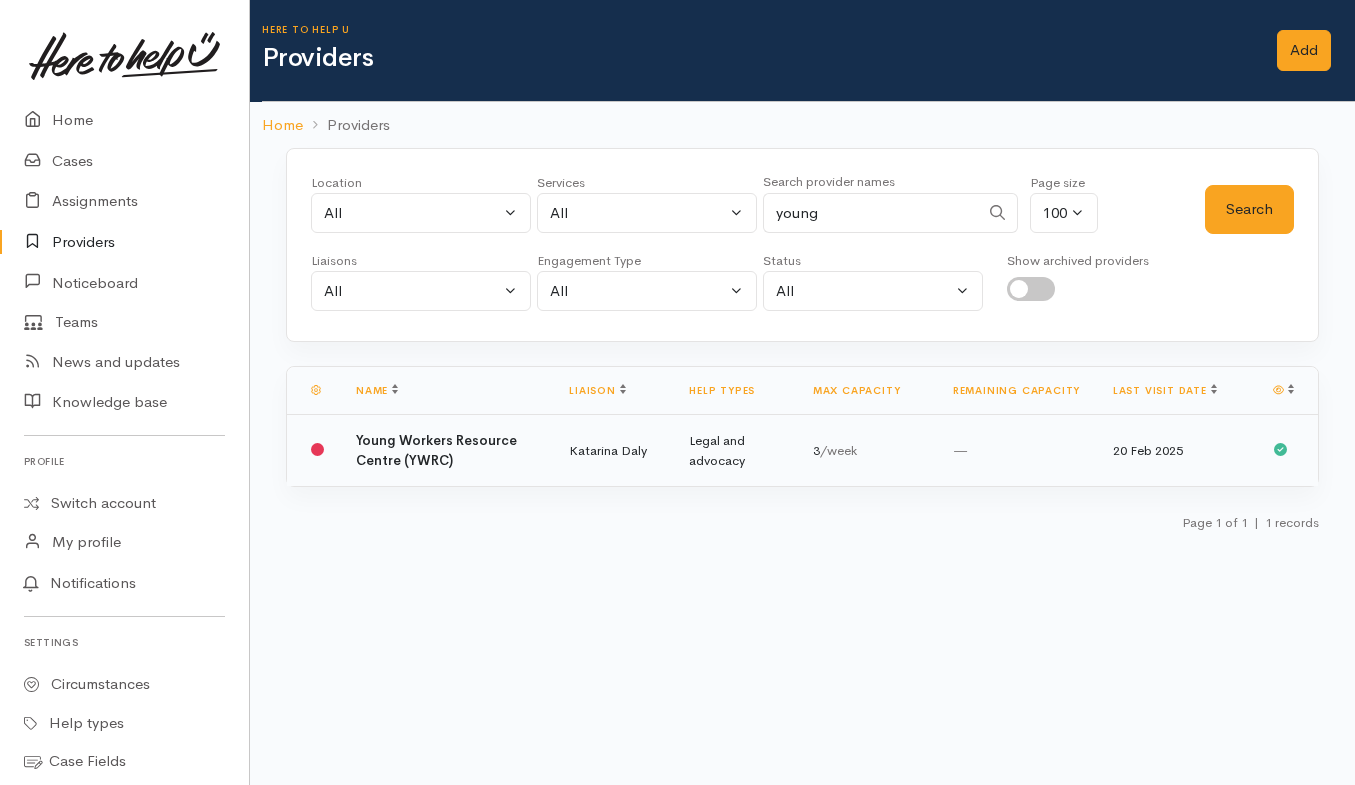 click on "Young Workers Resource Centre (YWRC)" at bounding box center [436, 450] 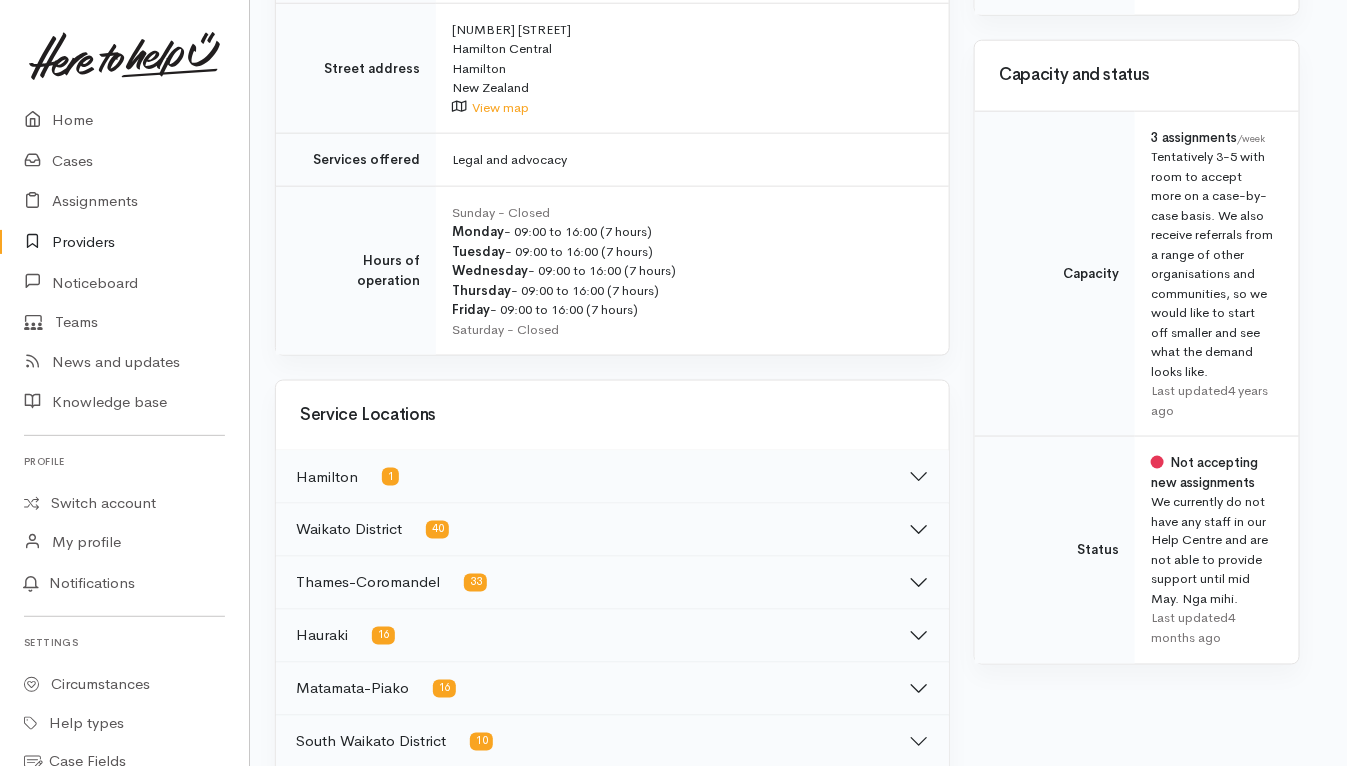 scroll, scrollTop: 0, scrollLeft: 11, axis: horizontal 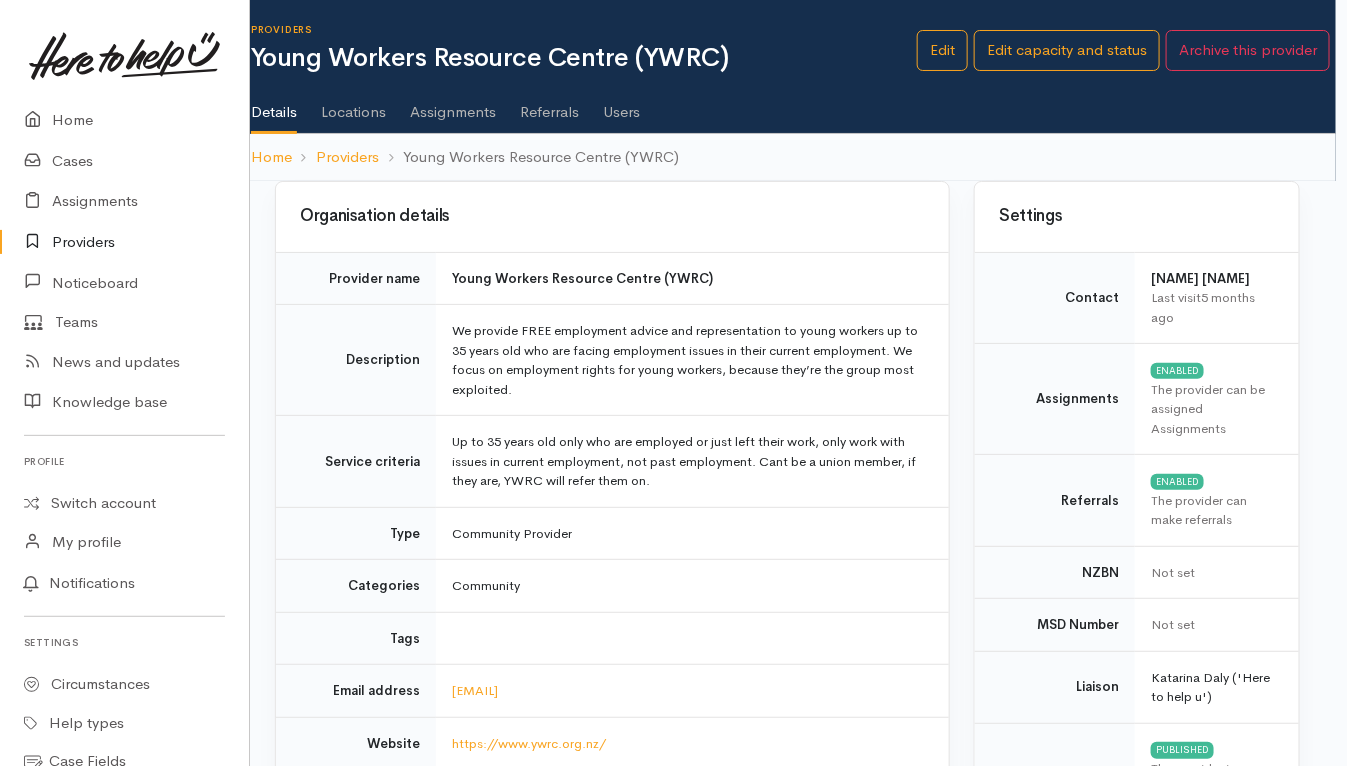 click on "Users" at bounding box center [621, 105] 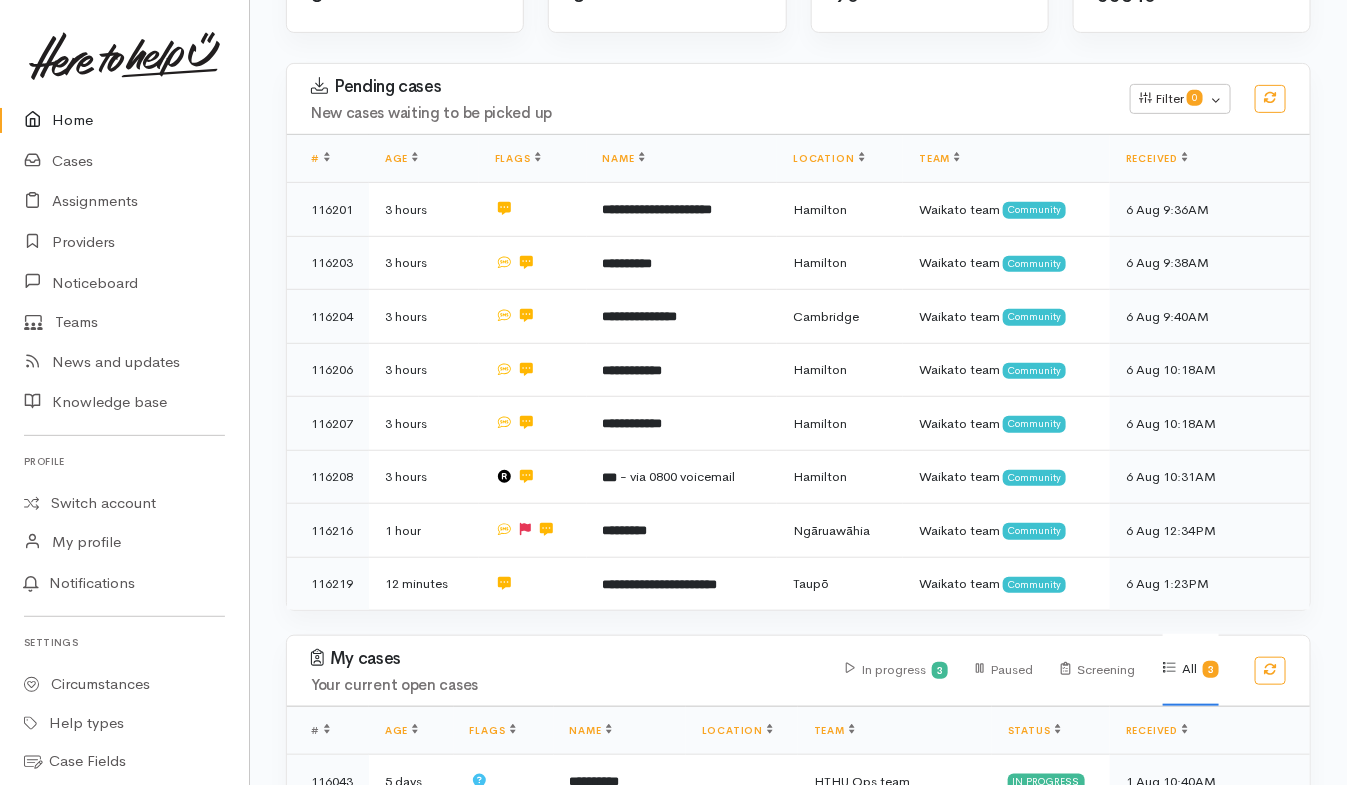 scroll, scrollTop: 257, scrollLeft: 0, axis: vertical 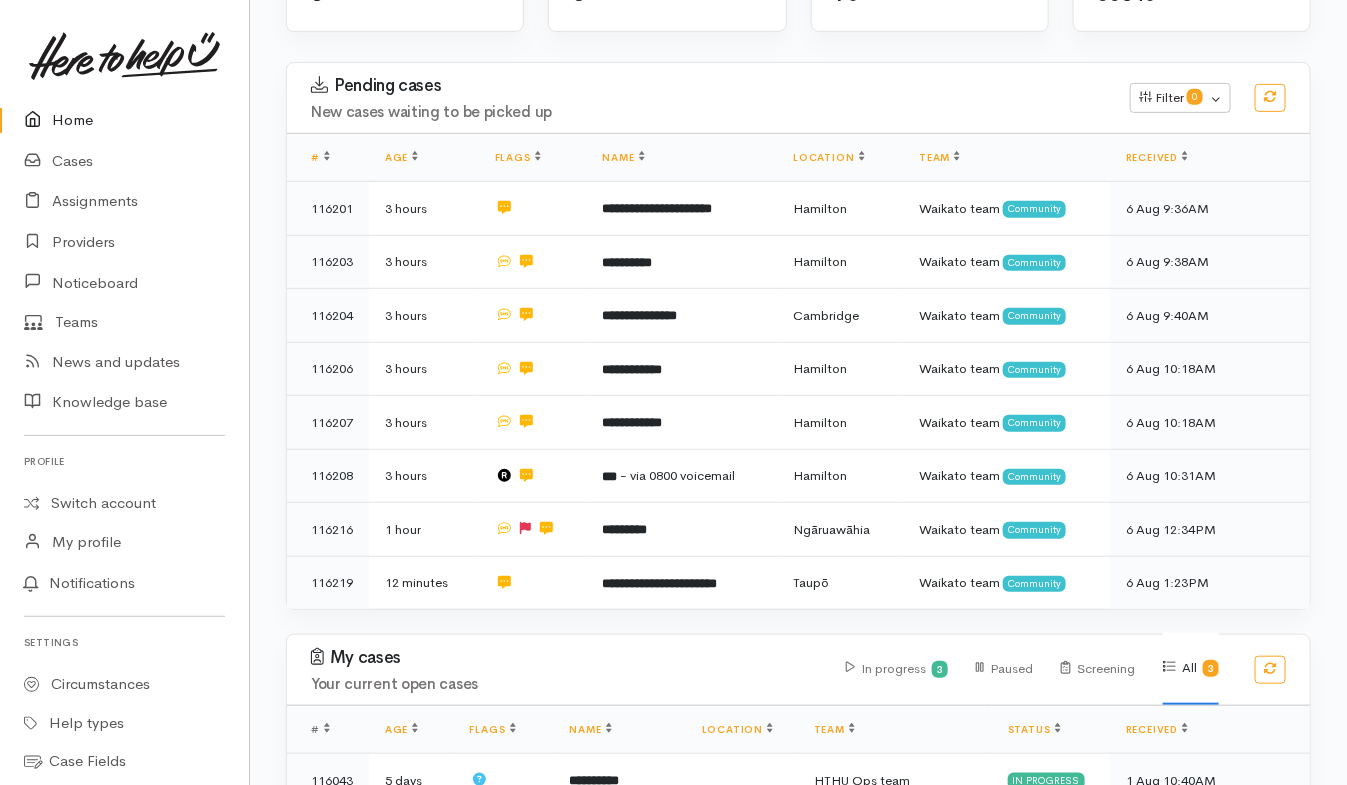 click on "Pending cases
New cases waiting to be picked up
Filter  0
Filters
Clear filters
Team
Any Type Any   #" at bounding box center (798, 348) 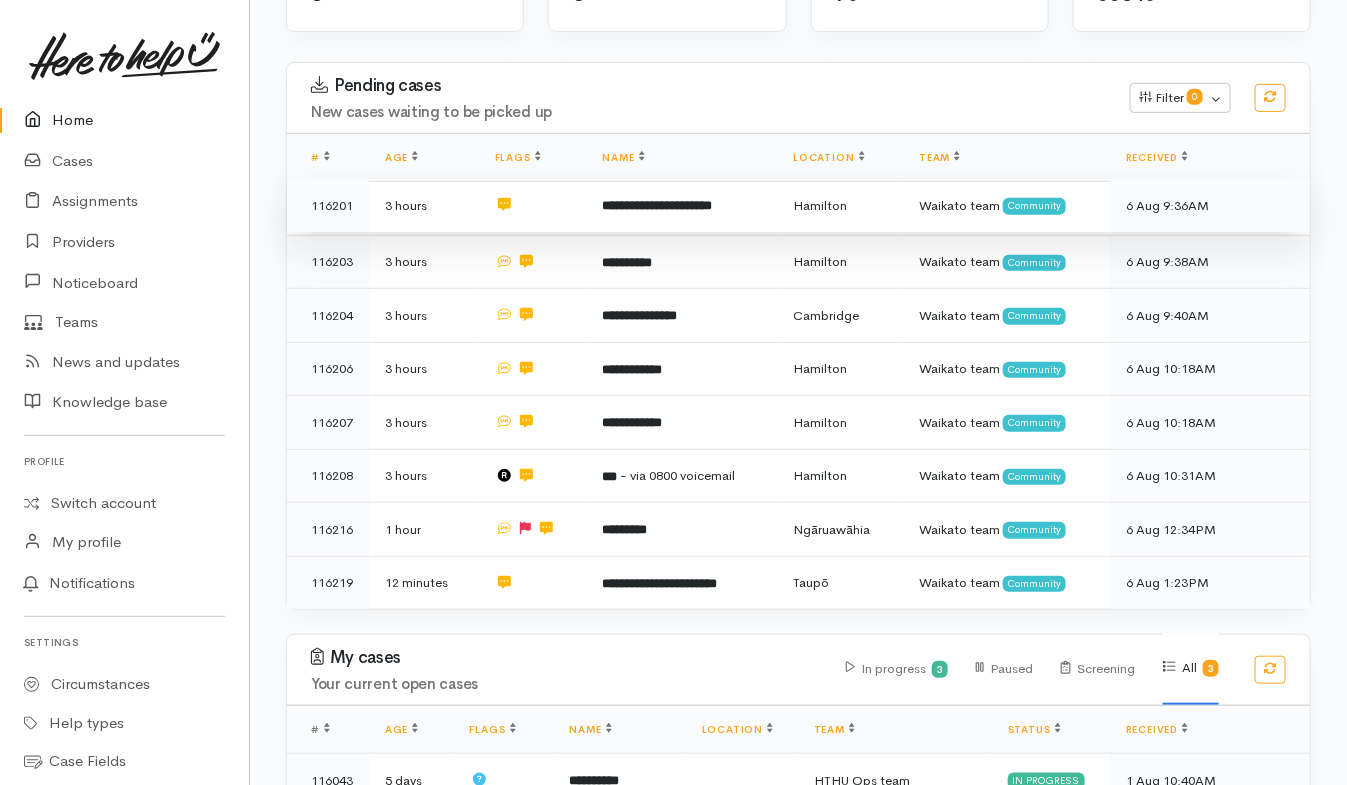 scroll, scrollTop: 0, scrollLeft: 0, axis: both 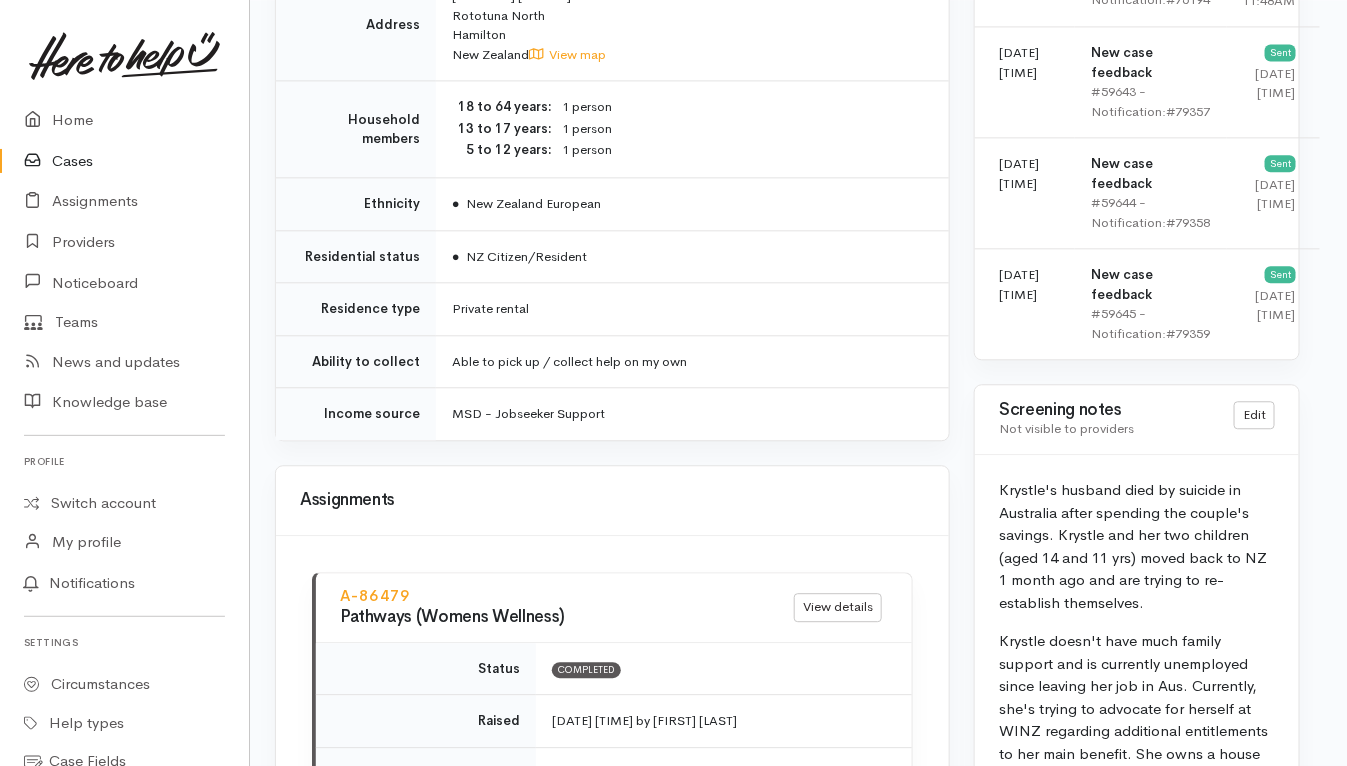 click on "Cases" at bounding box center (124, 161) 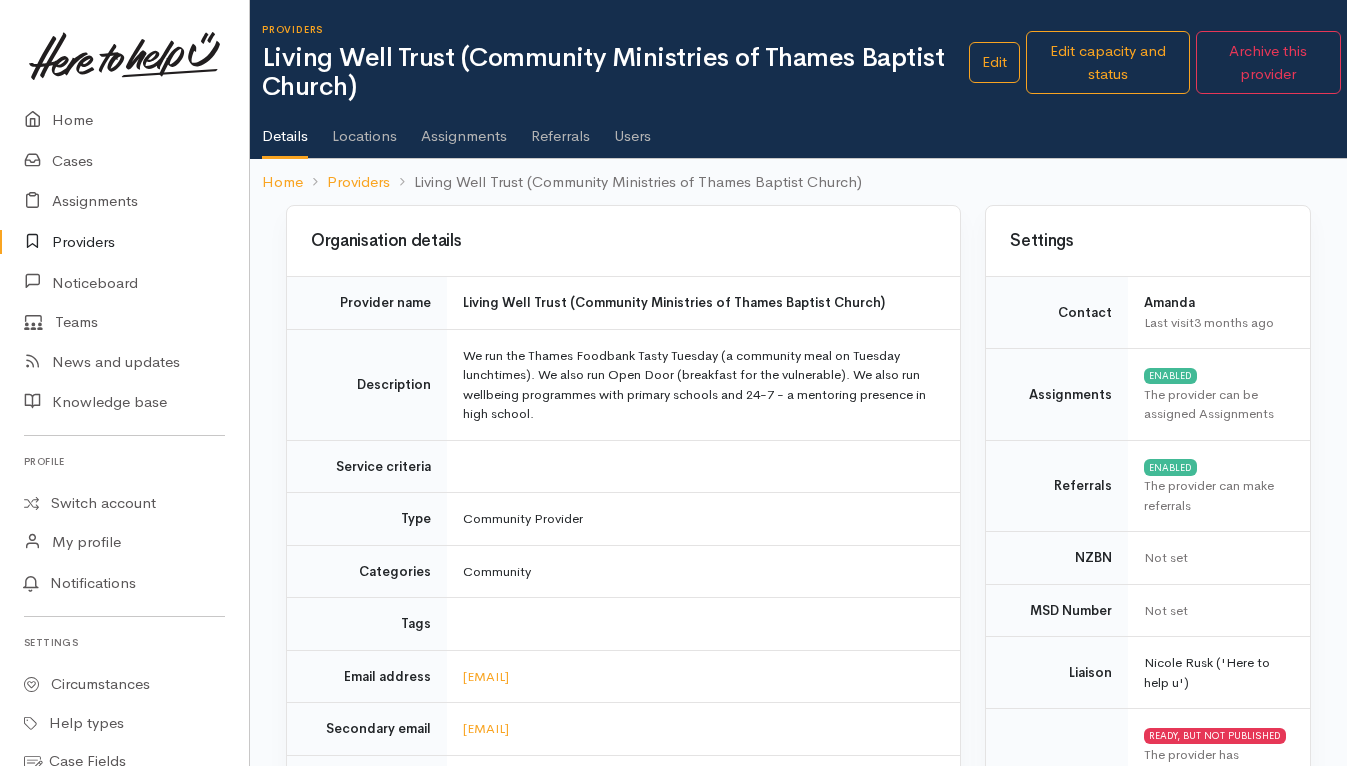 scroll, scrollTop: 0, scrollLeft: 0, axis: both 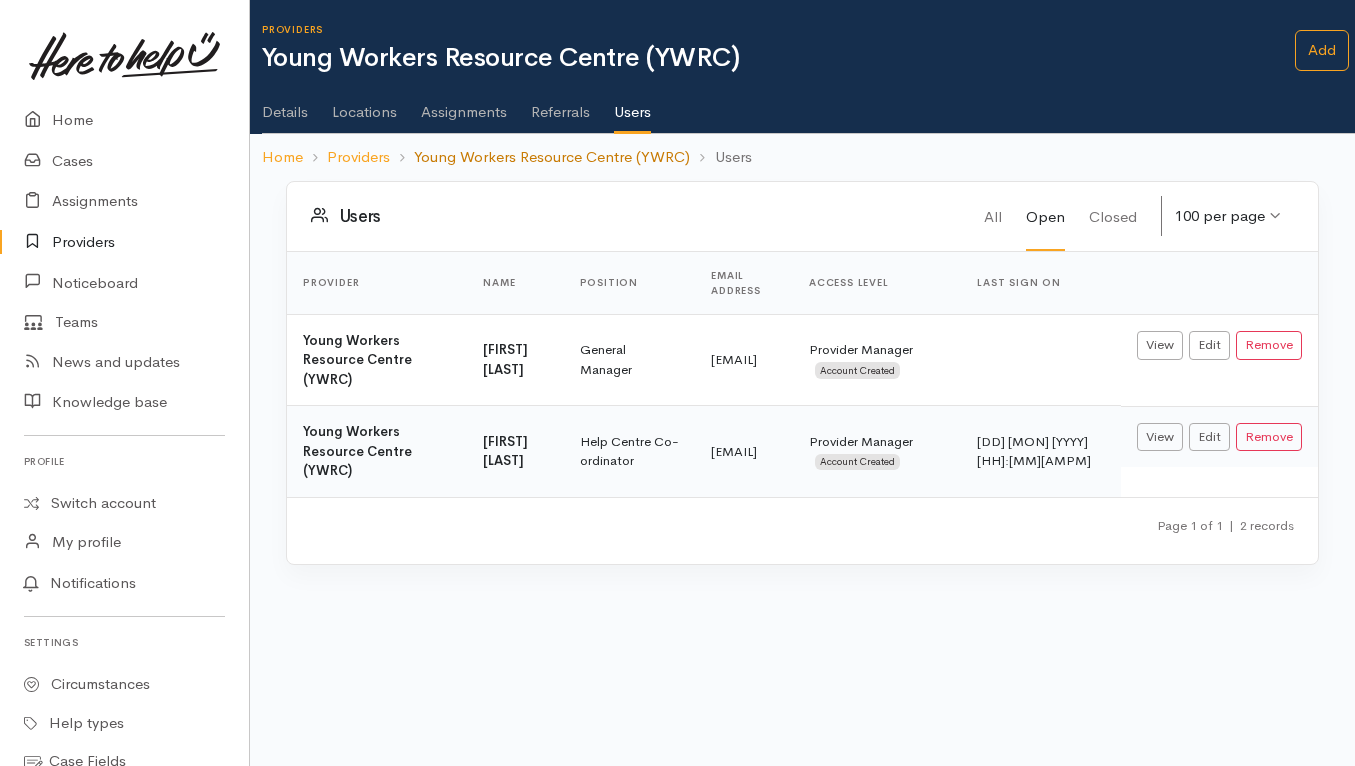 click on "Young Workers Resource Centre (YWRC)" at bounding box center (552, 157) 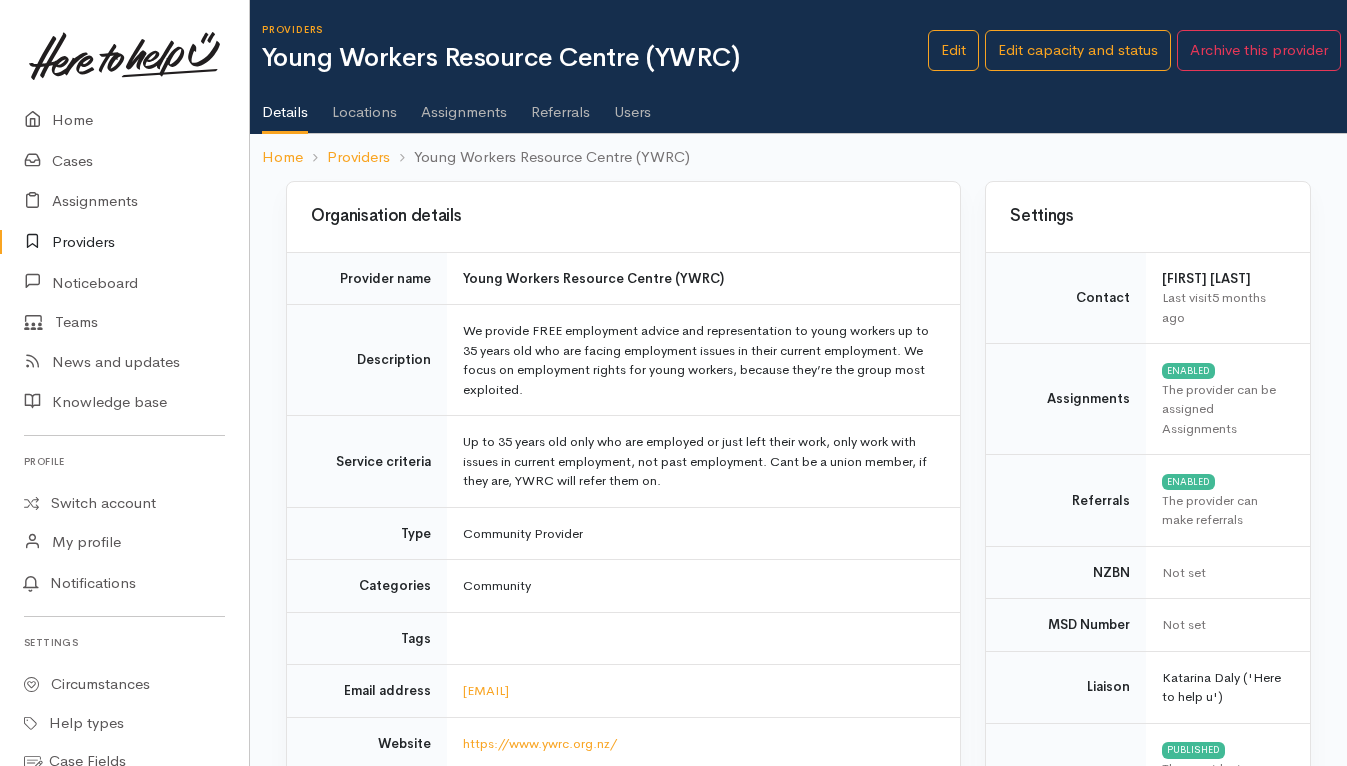 scroll, scrollTop: 0, scrollLeft: 0, axis: both 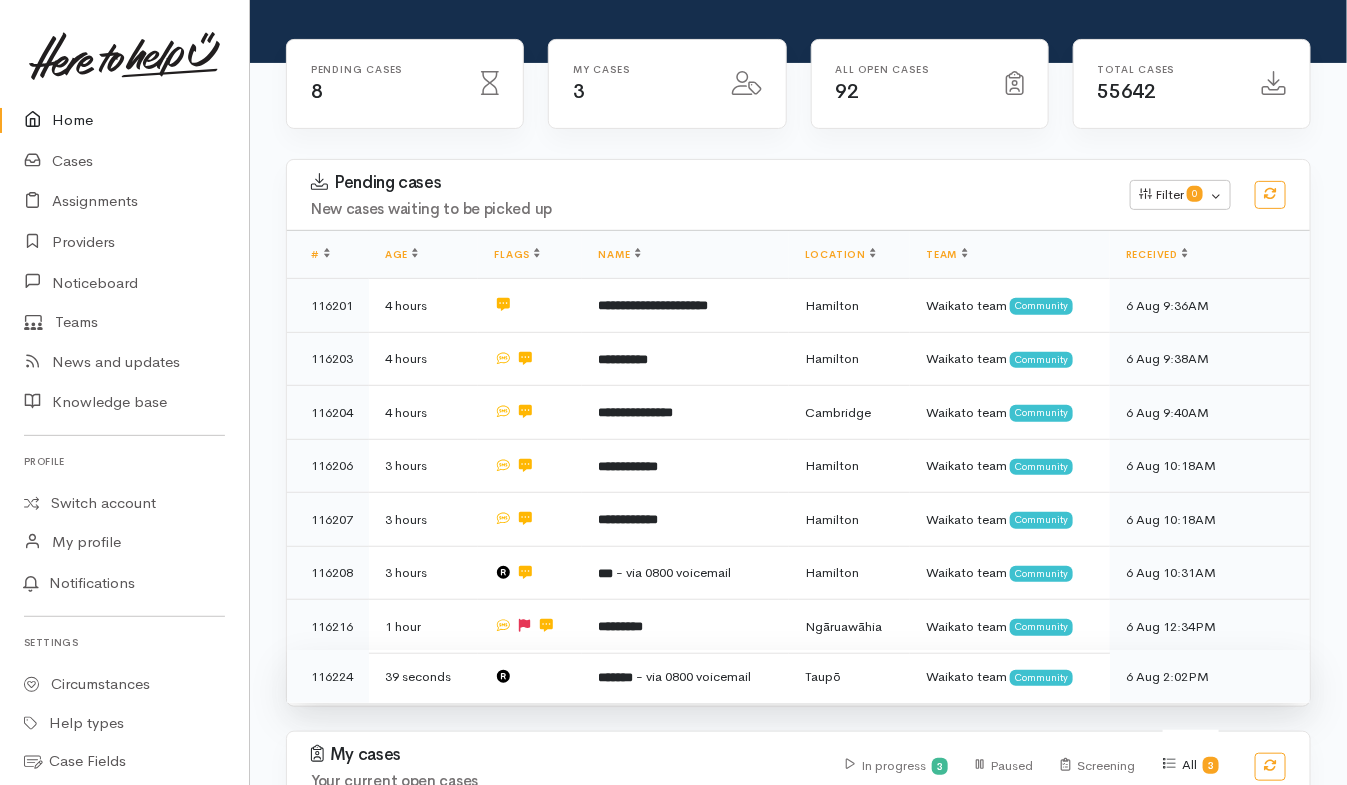 click on "- via 0800 voicemail" at bounding box center [693, 676] 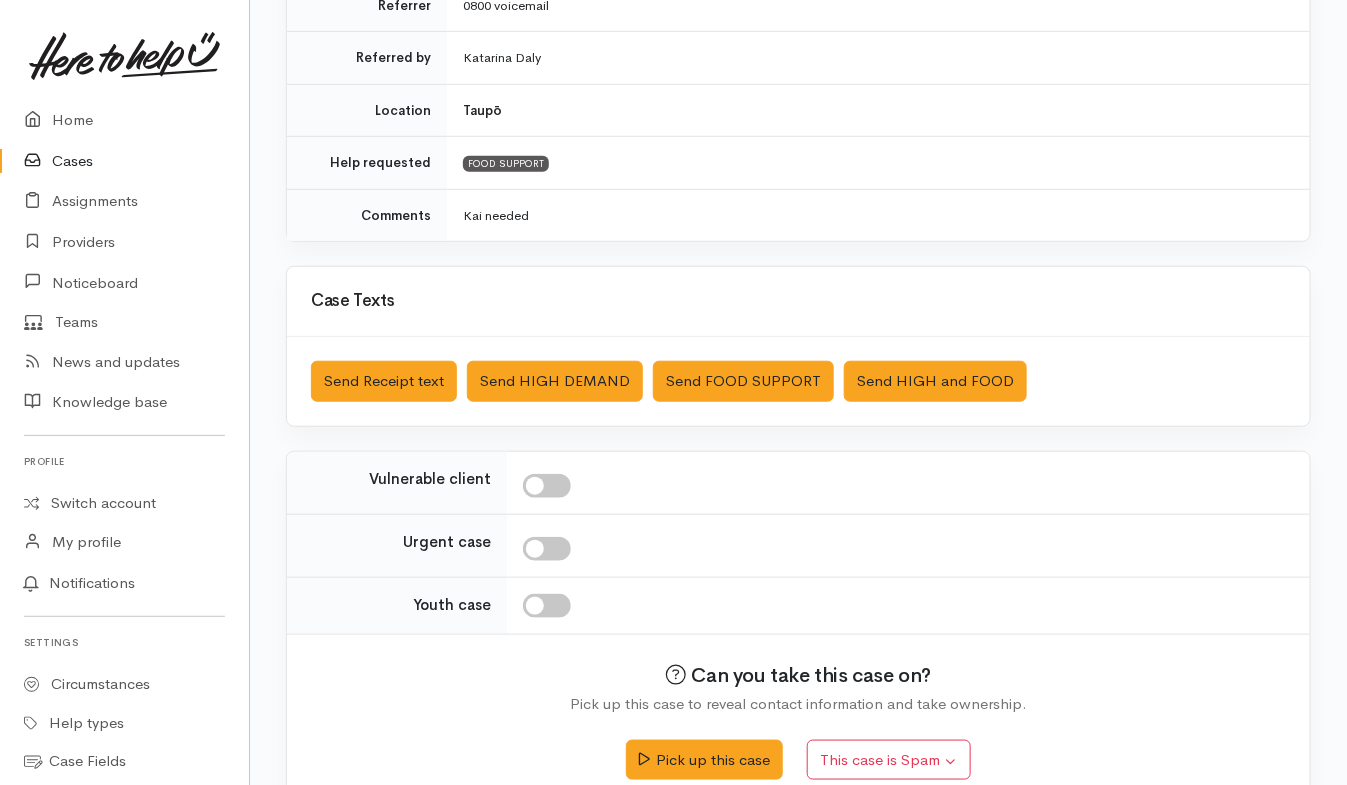 scroll, scrollTop: 424, scrollLeft: 0, axis: vertical 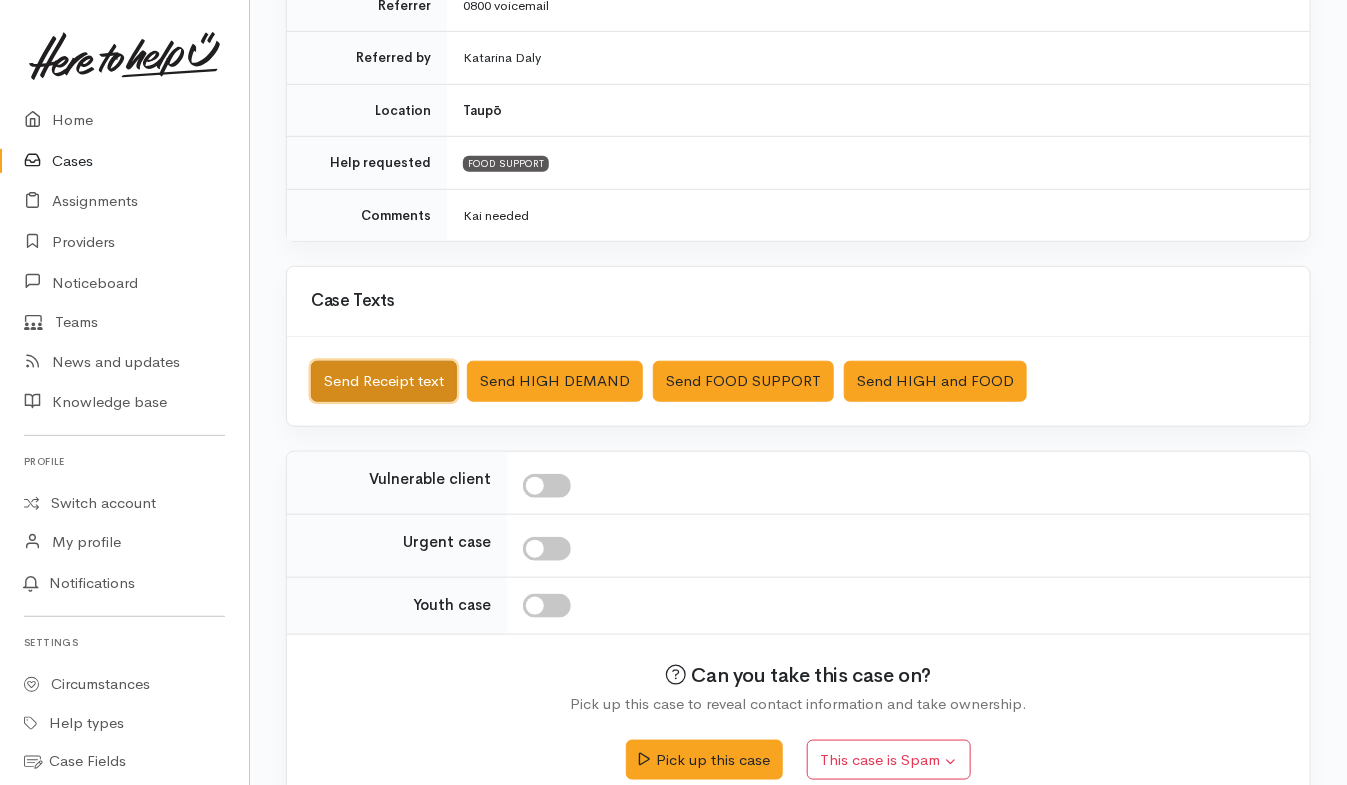 click on "Send Receipt text" at bounding box center [384, 381] 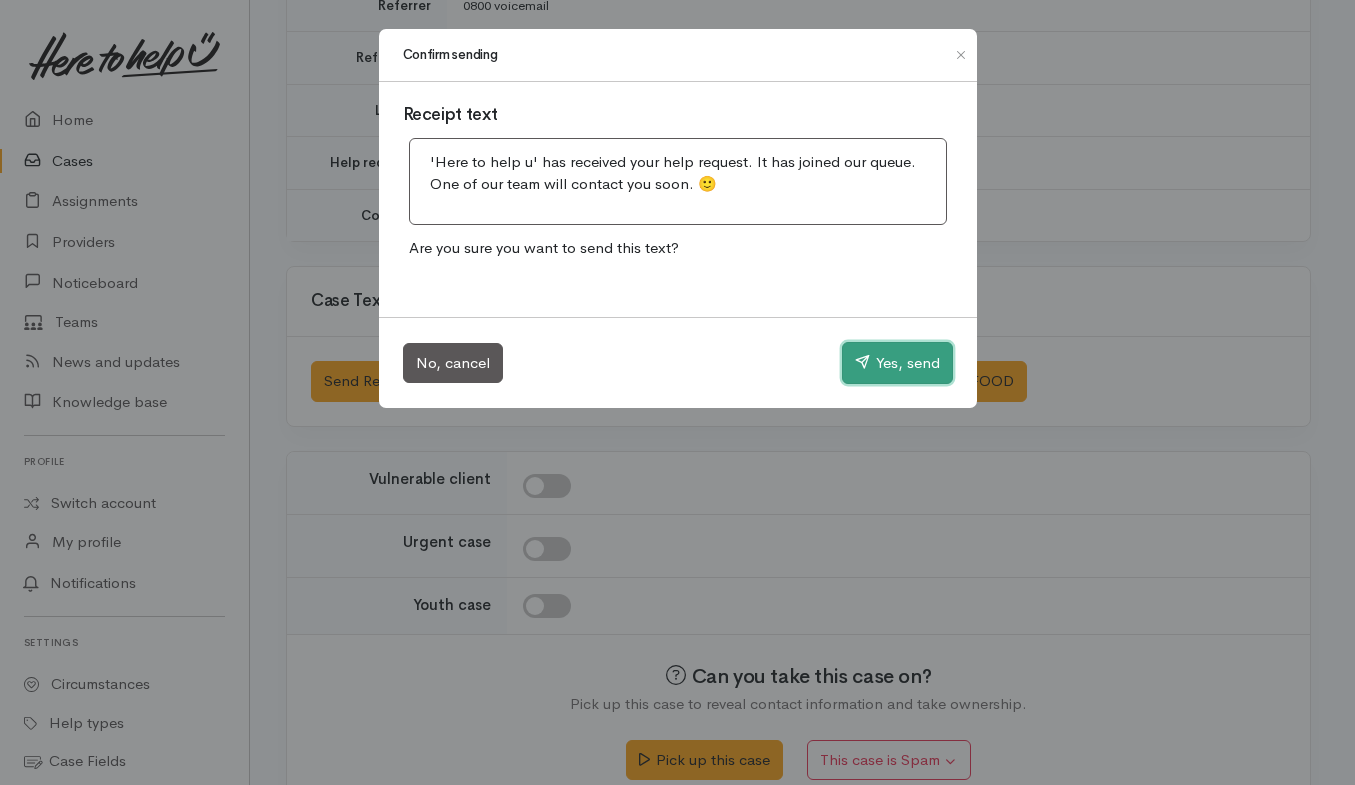 click on "Yes, send" at bounding box center [897, 363] 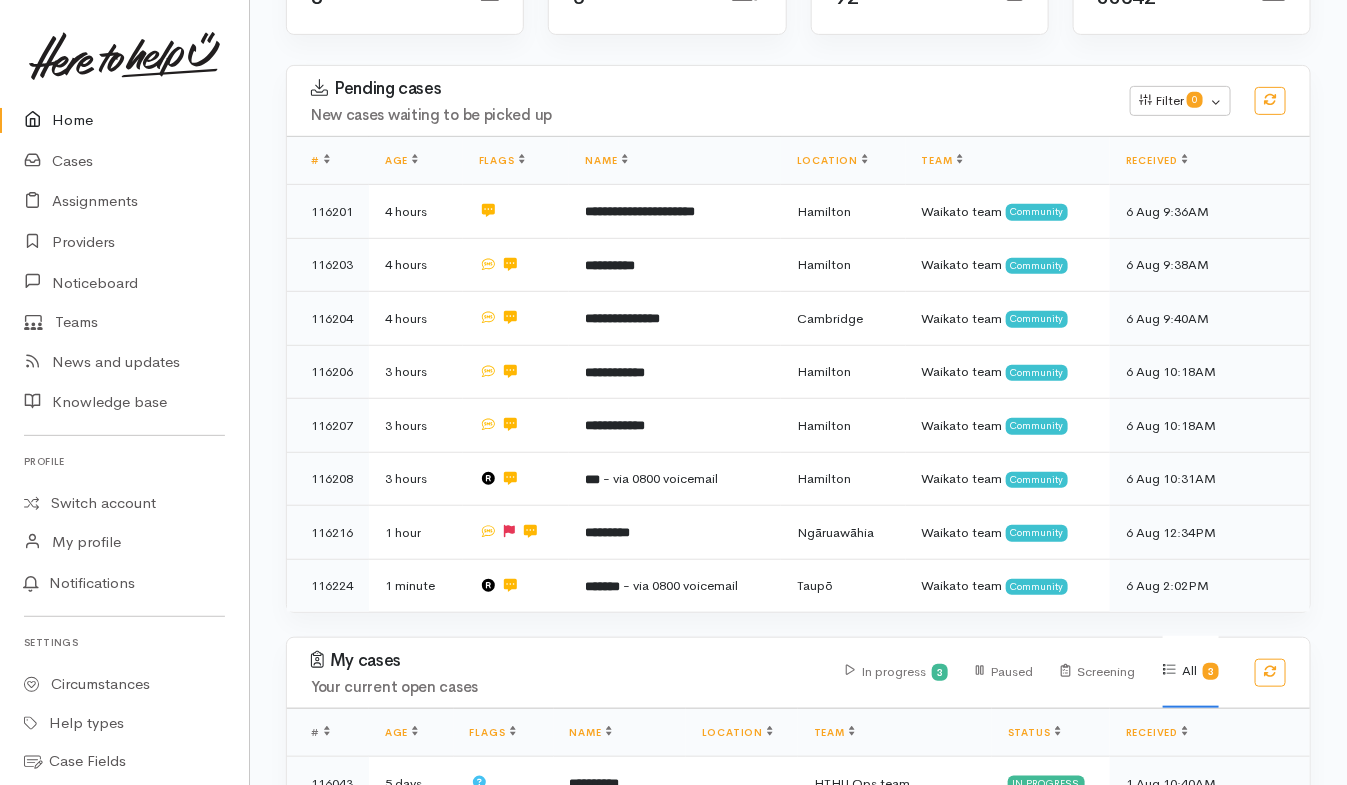 scroll, scrollTop: 447, scrollLeft: 0, axis: vertical 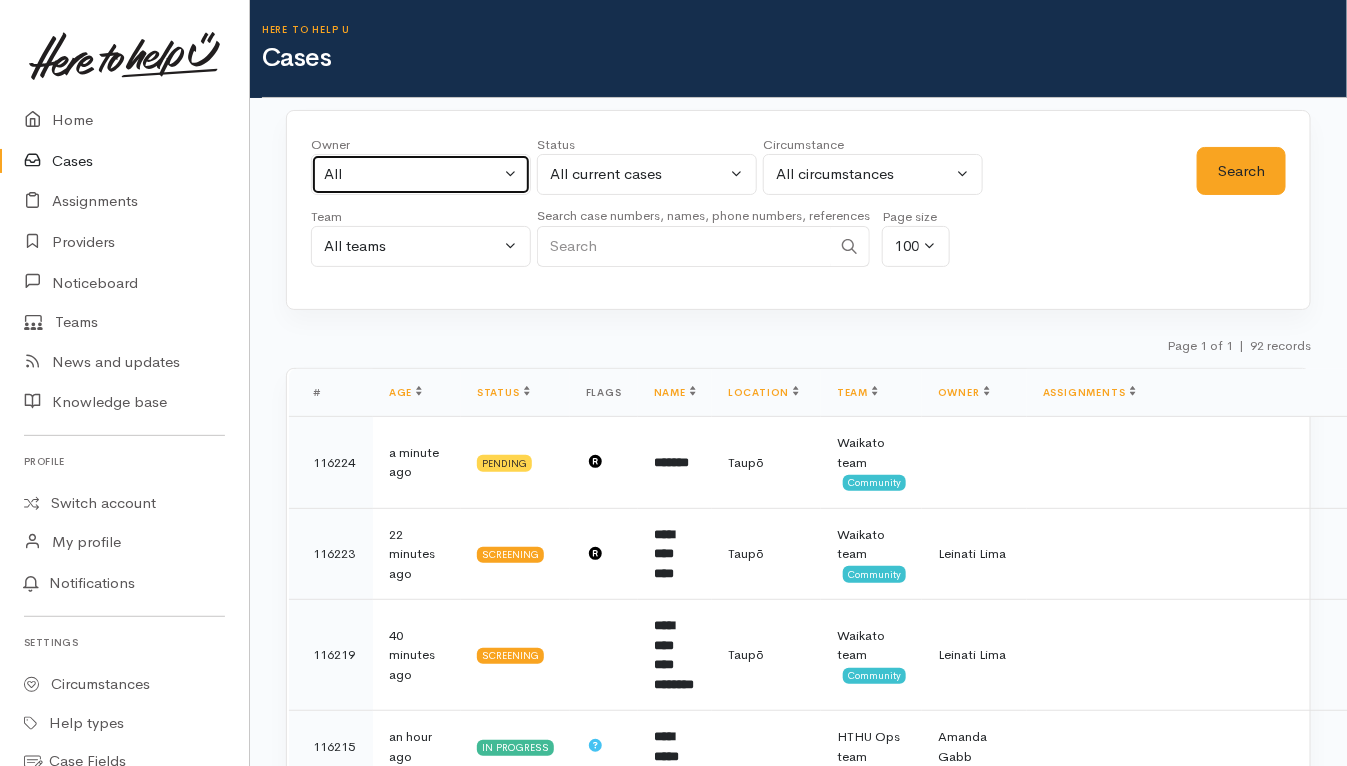 click on "All" at bounding box center (412, 174) 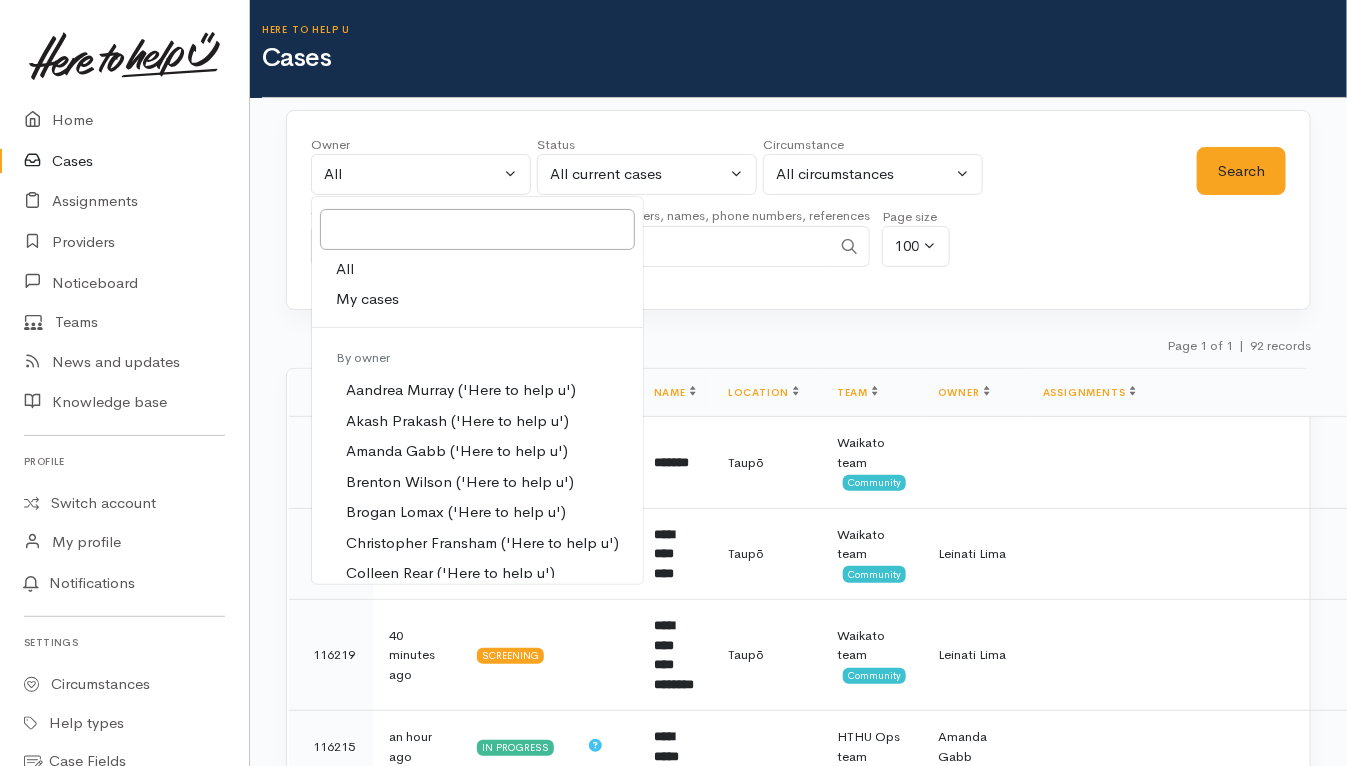 click on "My cases" at bounding box center (367, 299) 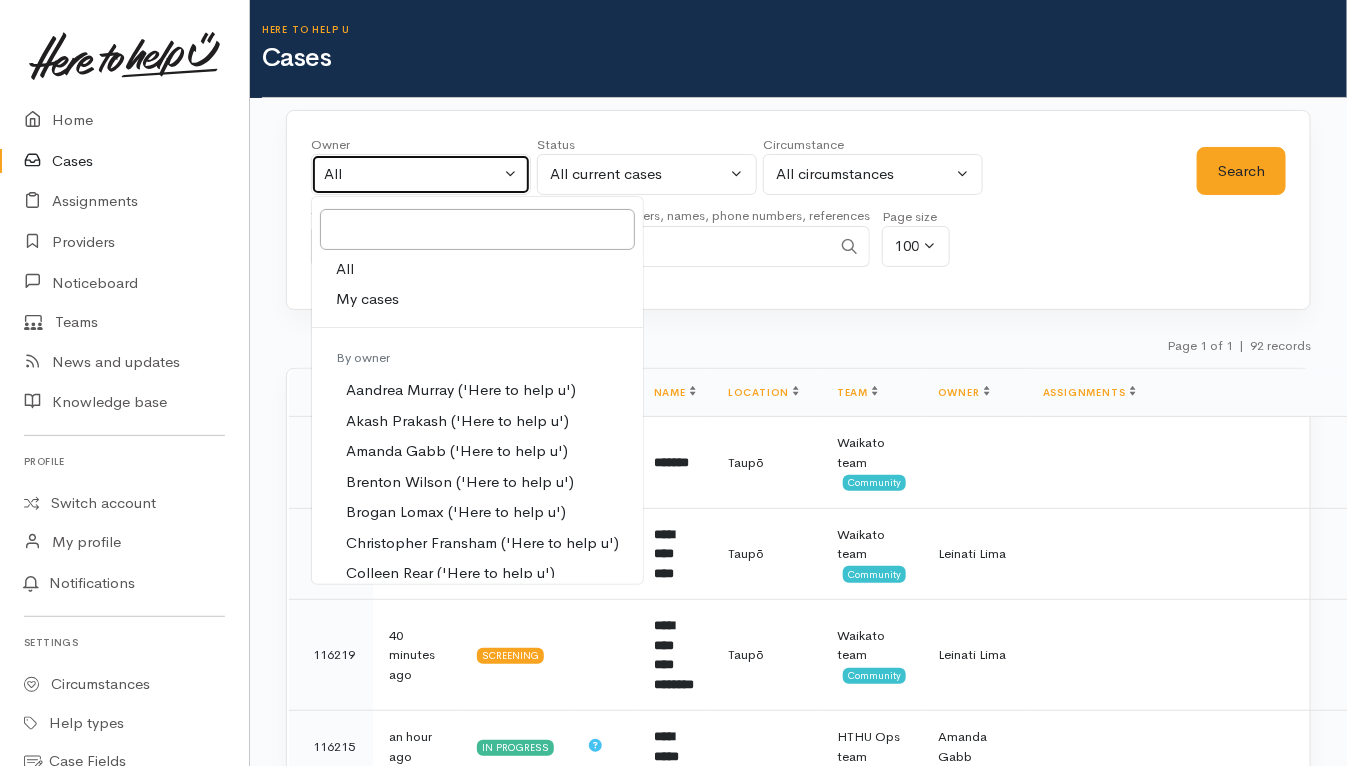 select on "202" 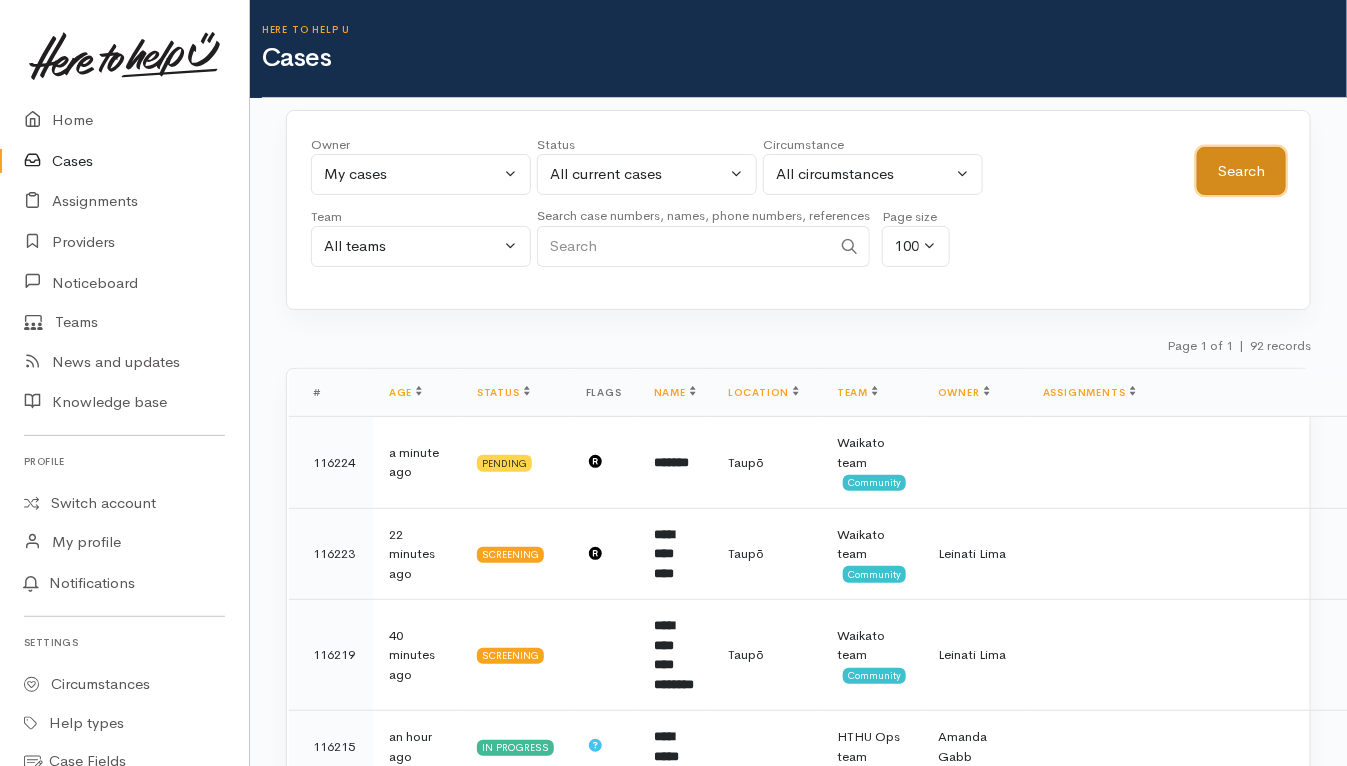 click on "Search" at bounding box center (1241, 171) 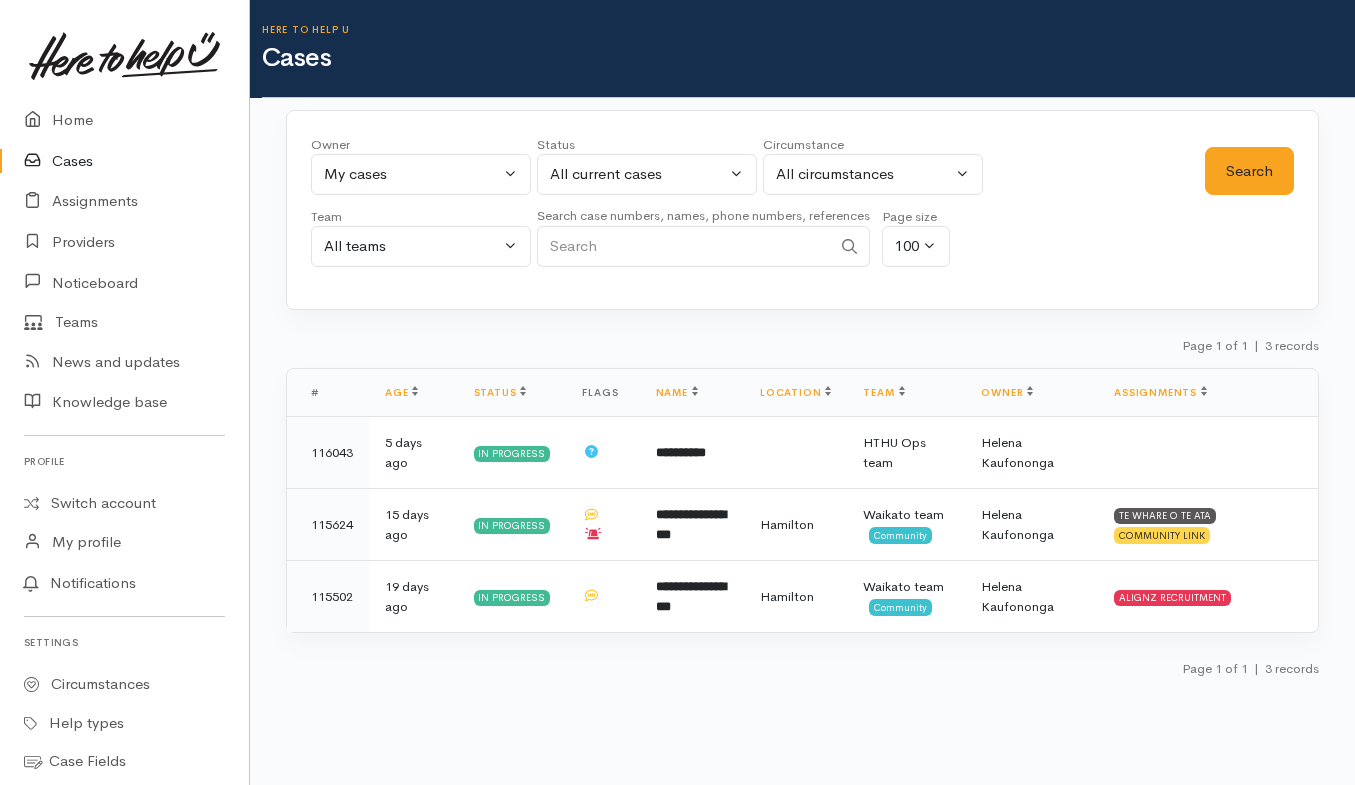 click on "Team" at bounding box center [906, 393] 